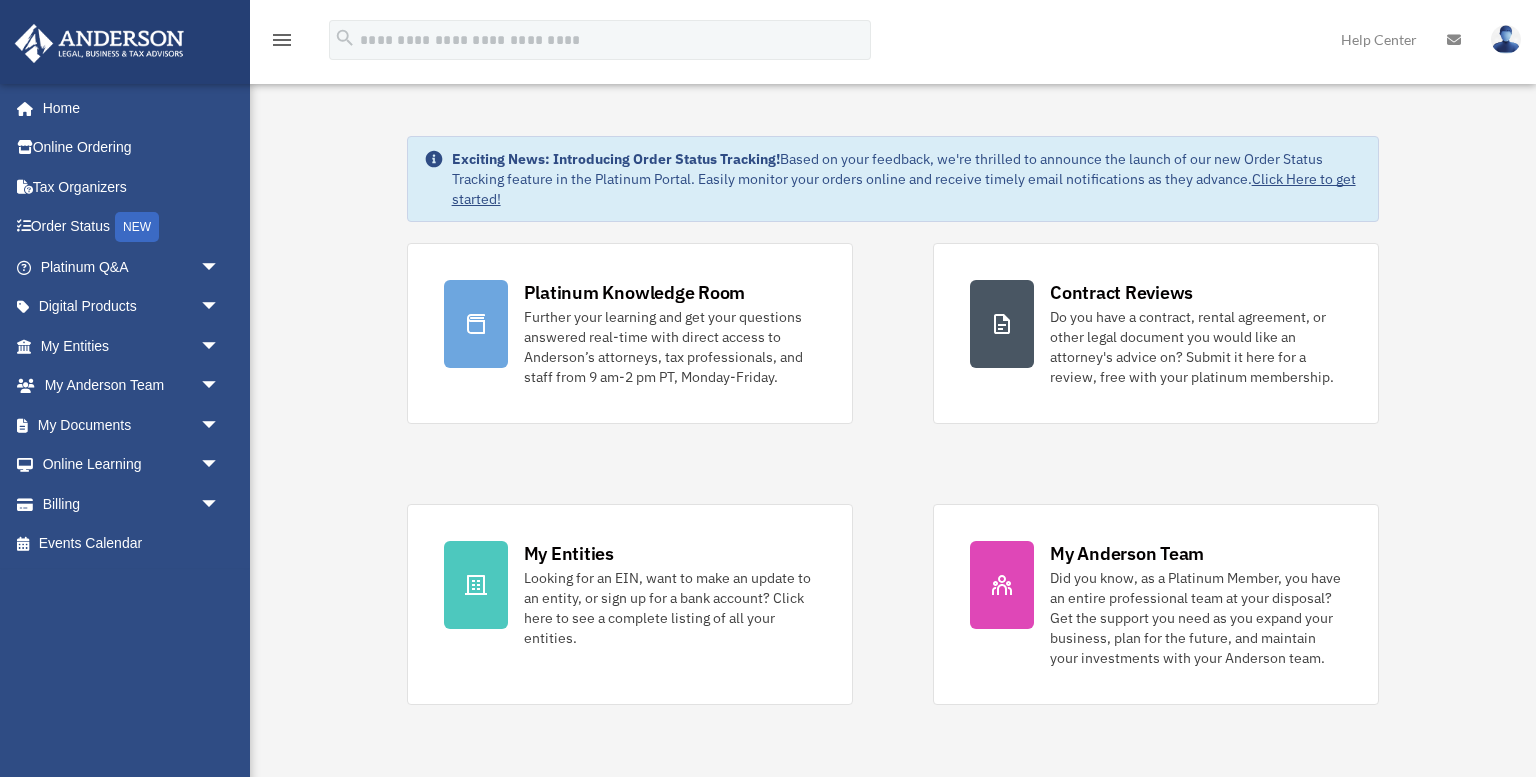 scroll, scrollTop: 0, scrollLeft: 0, axis: both 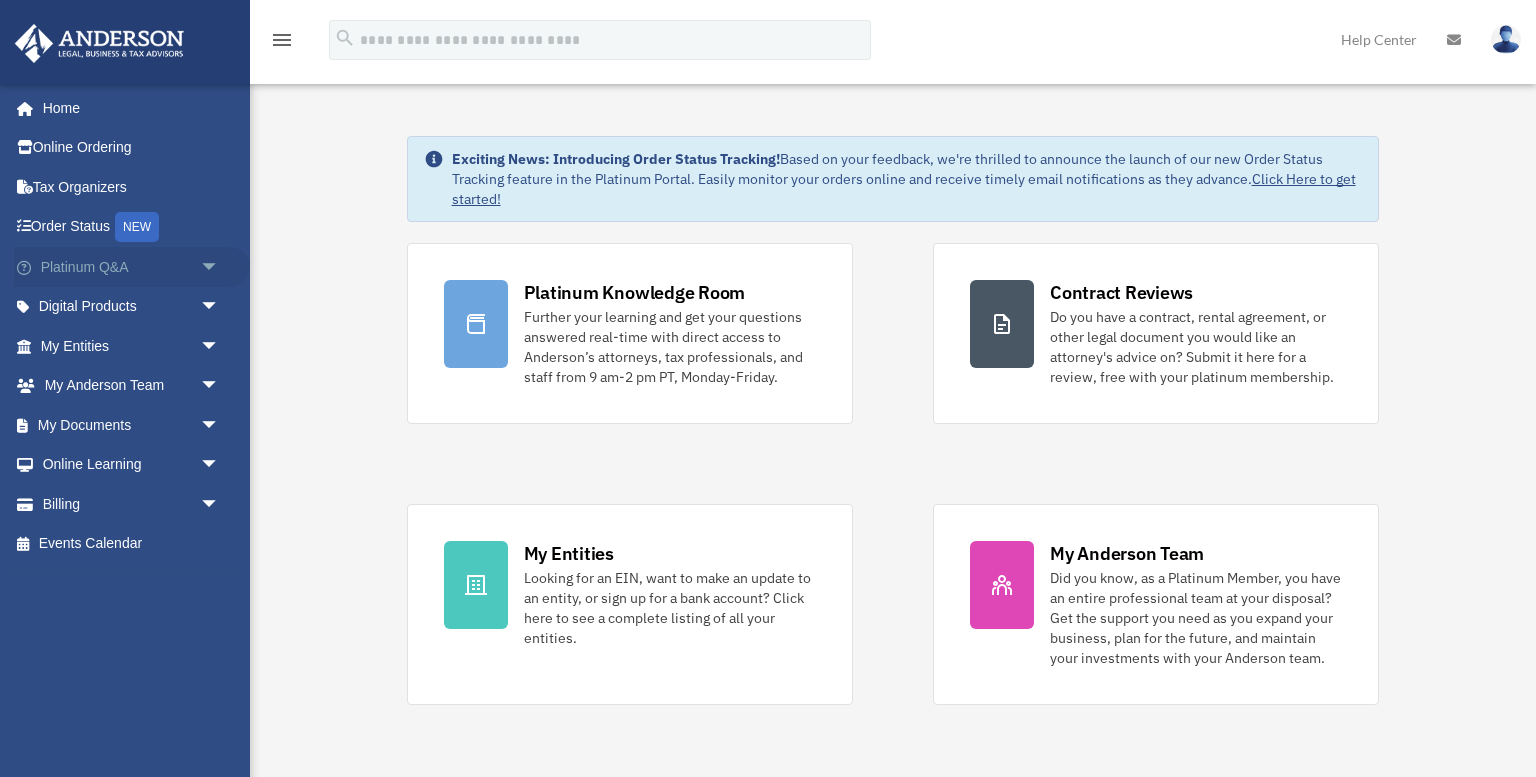 click on "Platinum Q&A arrow_drop_down" at bounding box center (132, 267) 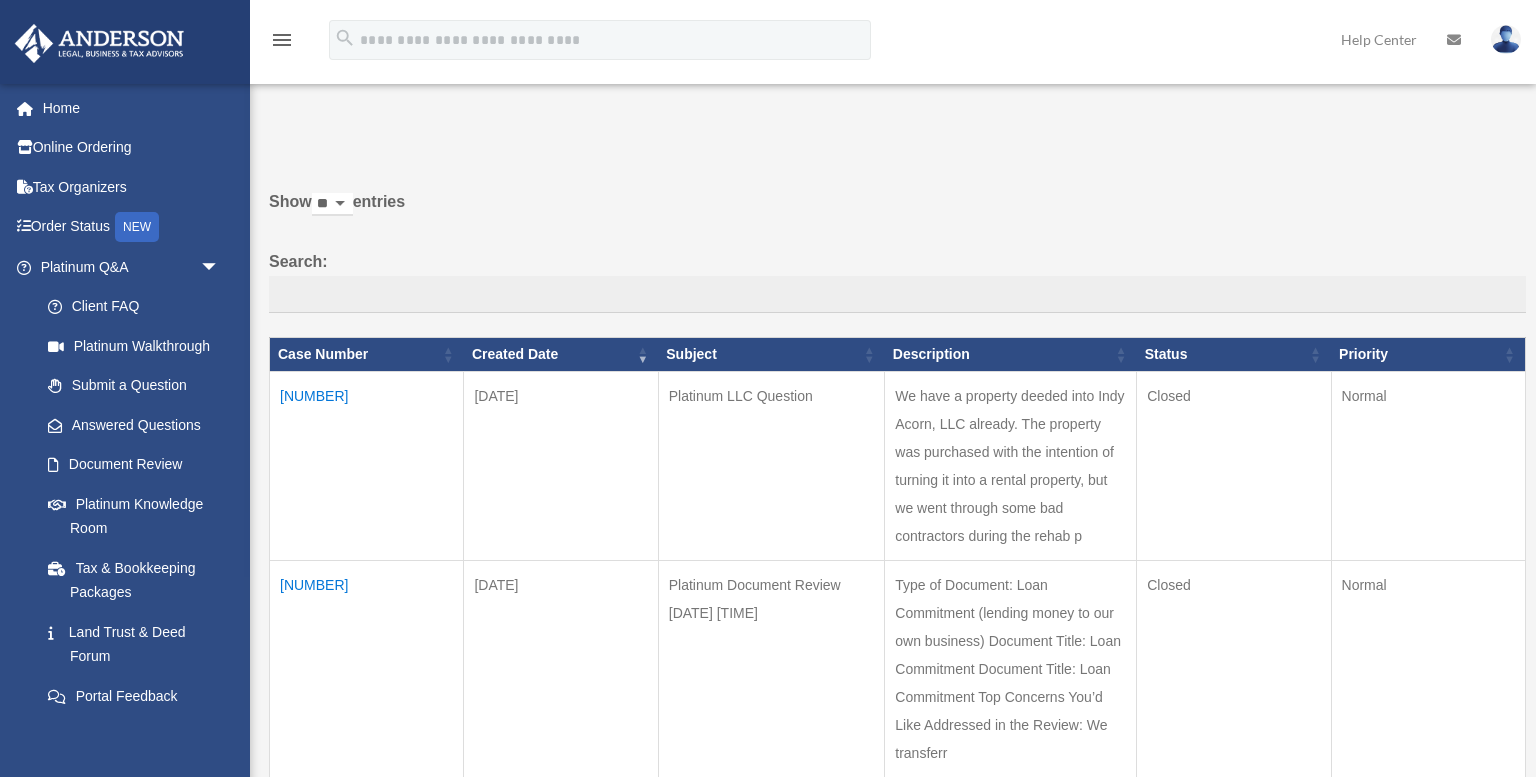 scroll, scrollTop: 0, scrollLeft: 0, axis: both 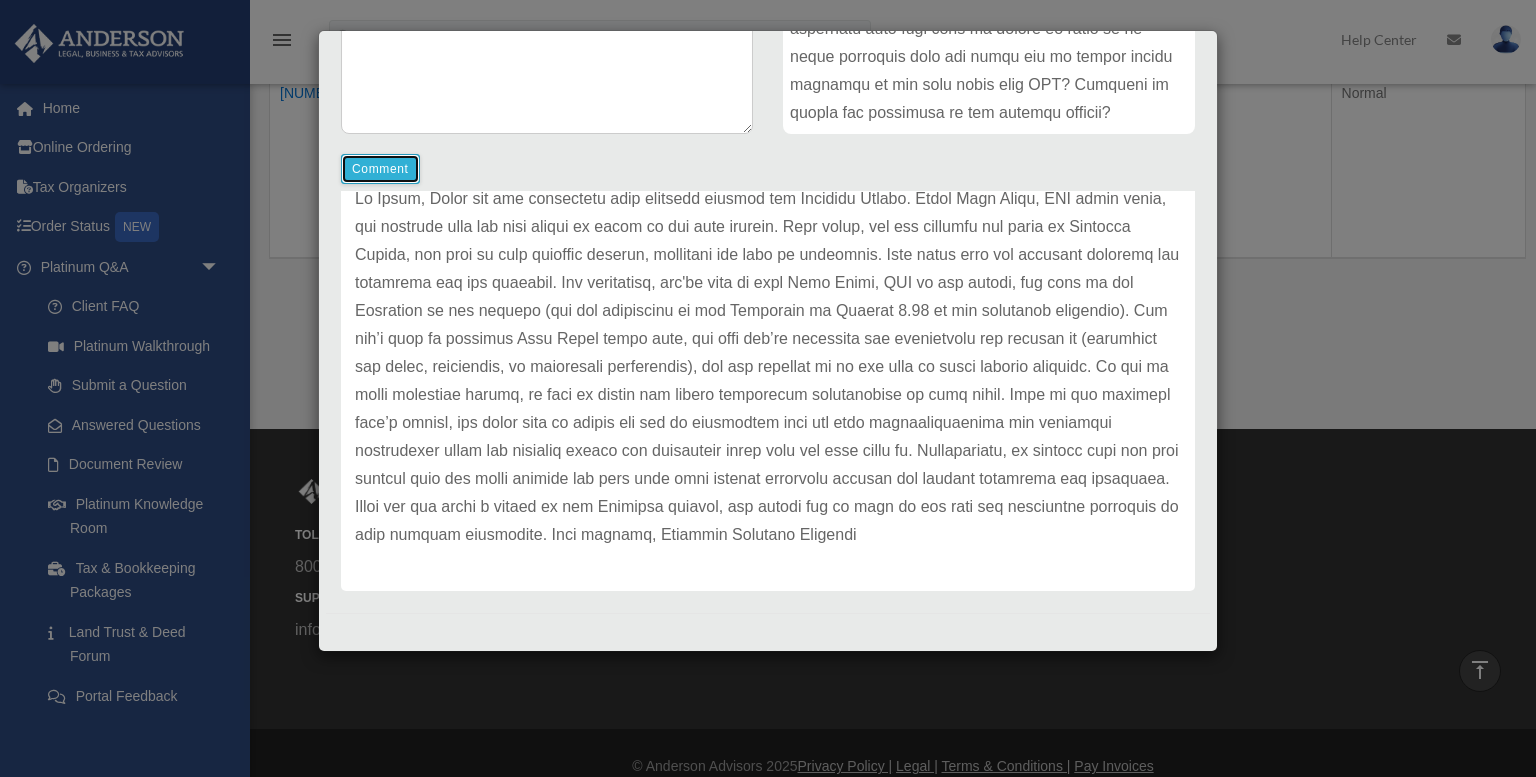 click on "Comment" at bounding box center [380, 169] 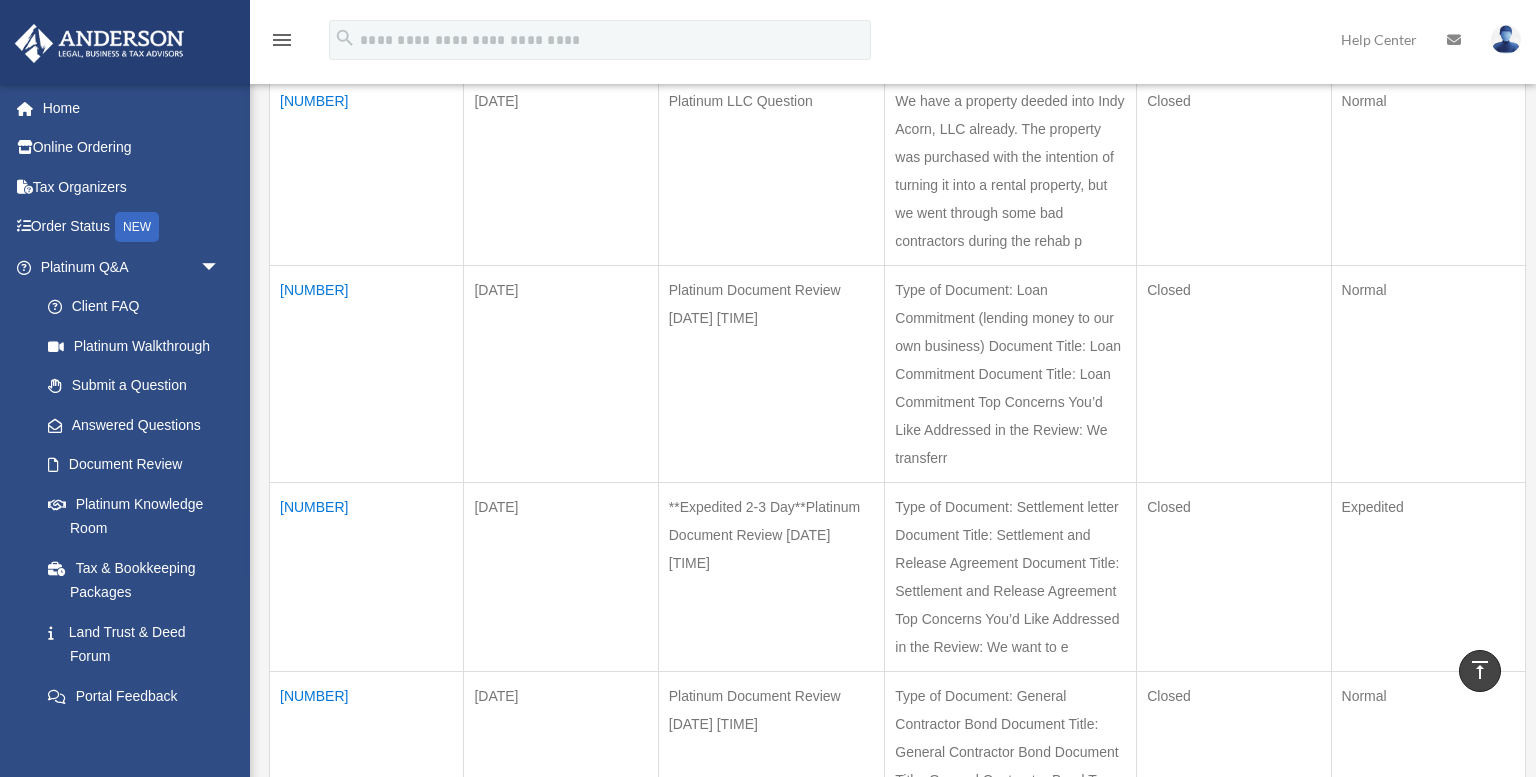 scroll, scrollTop: 82, scrollLeft: 0, axis: vertical 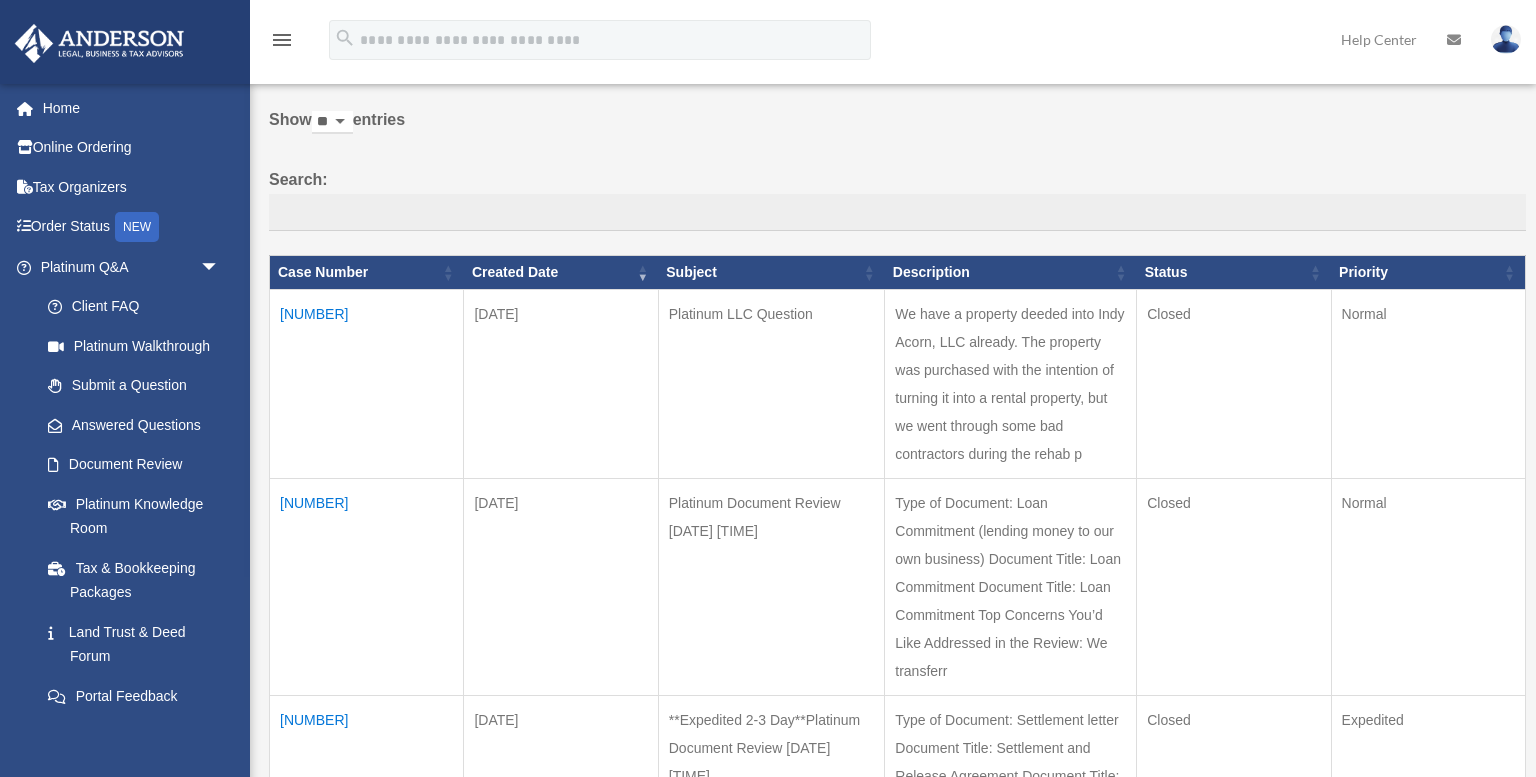 click on "[NUMBER]" at bounding box center [367, 384] 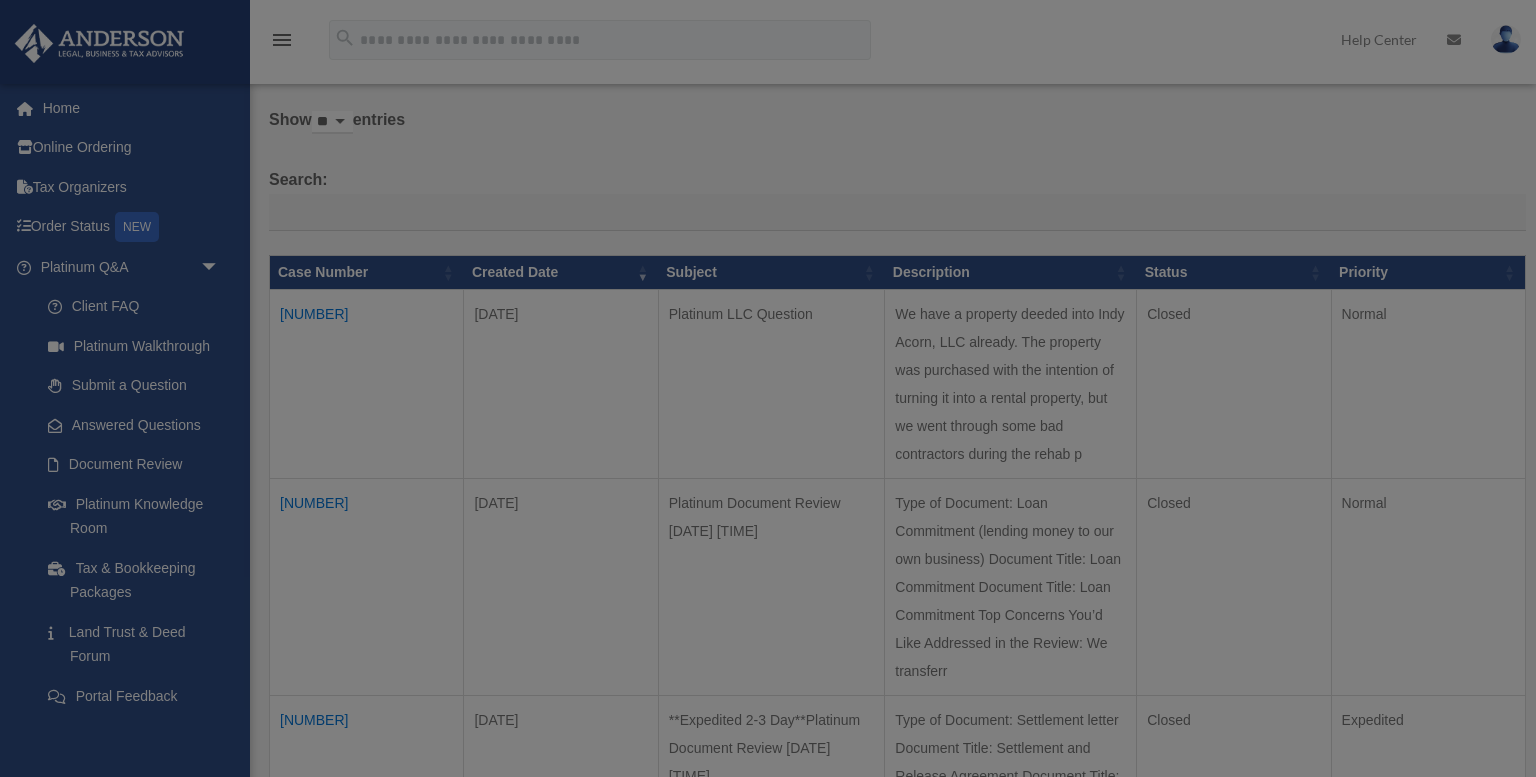scroll, scrollTop: 0, scrollLeft: 0, axis: both 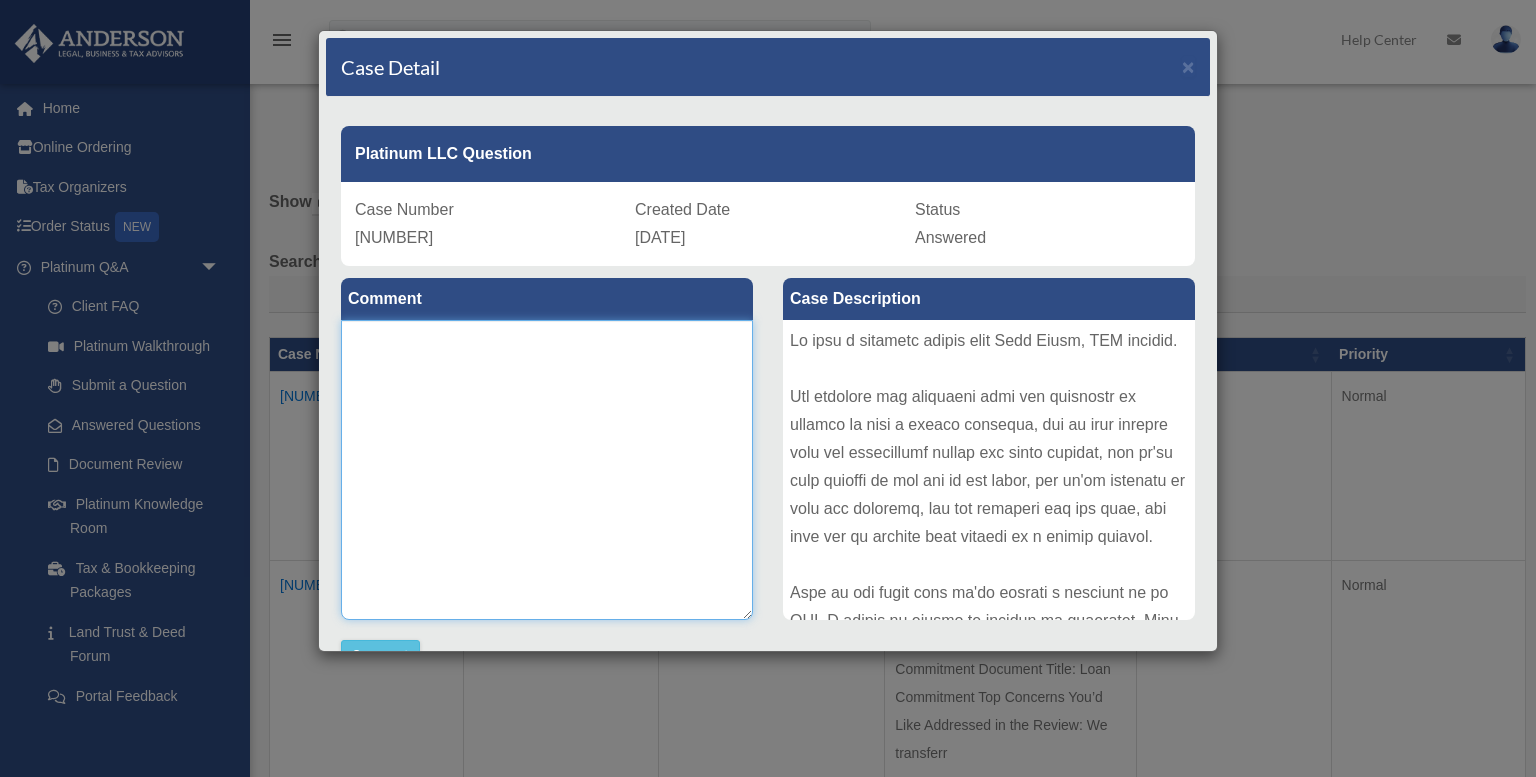 click at bounding box center [547, 470] 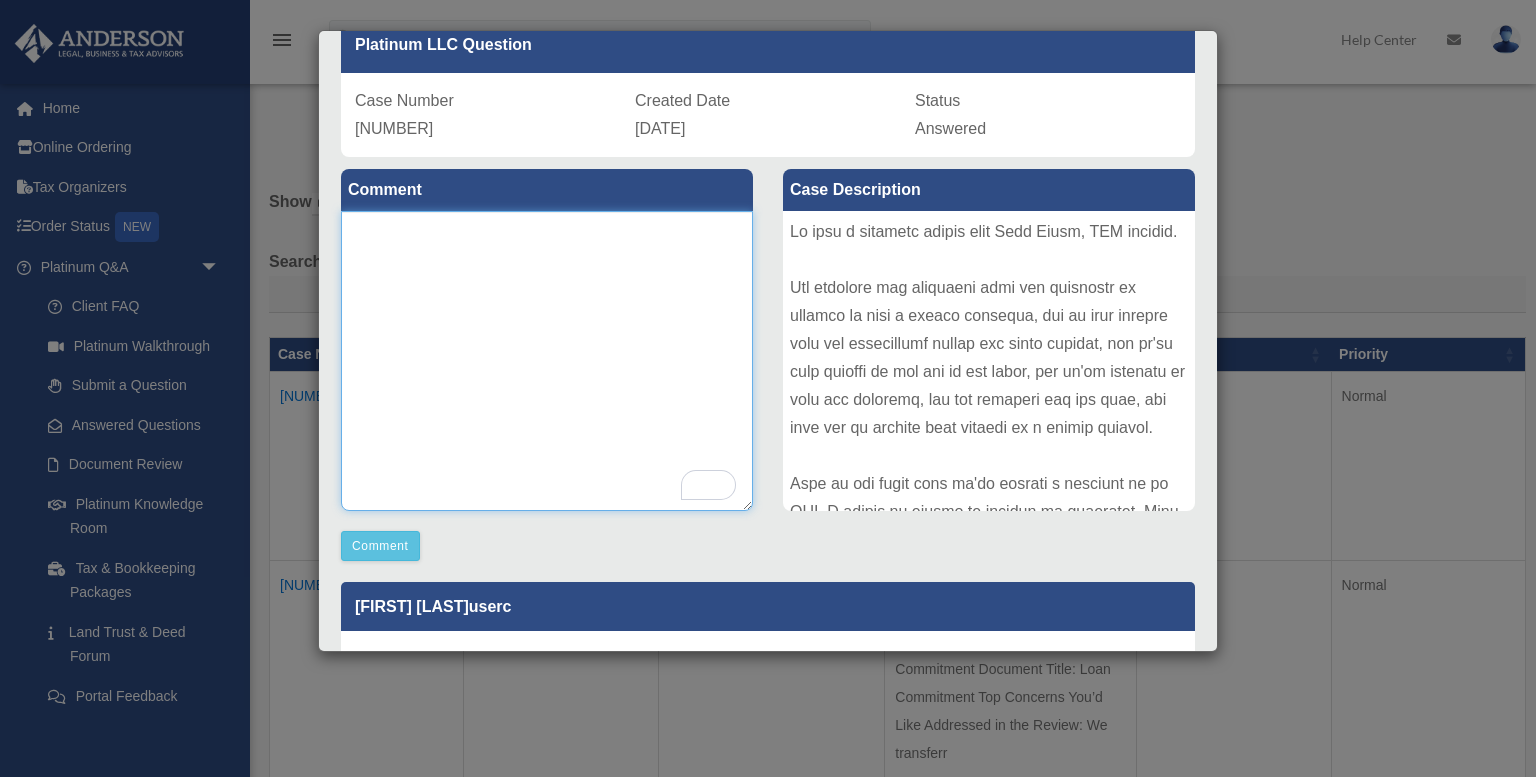 scroll, scrollTop: 98, scrollLeft: 0, axis: vertical 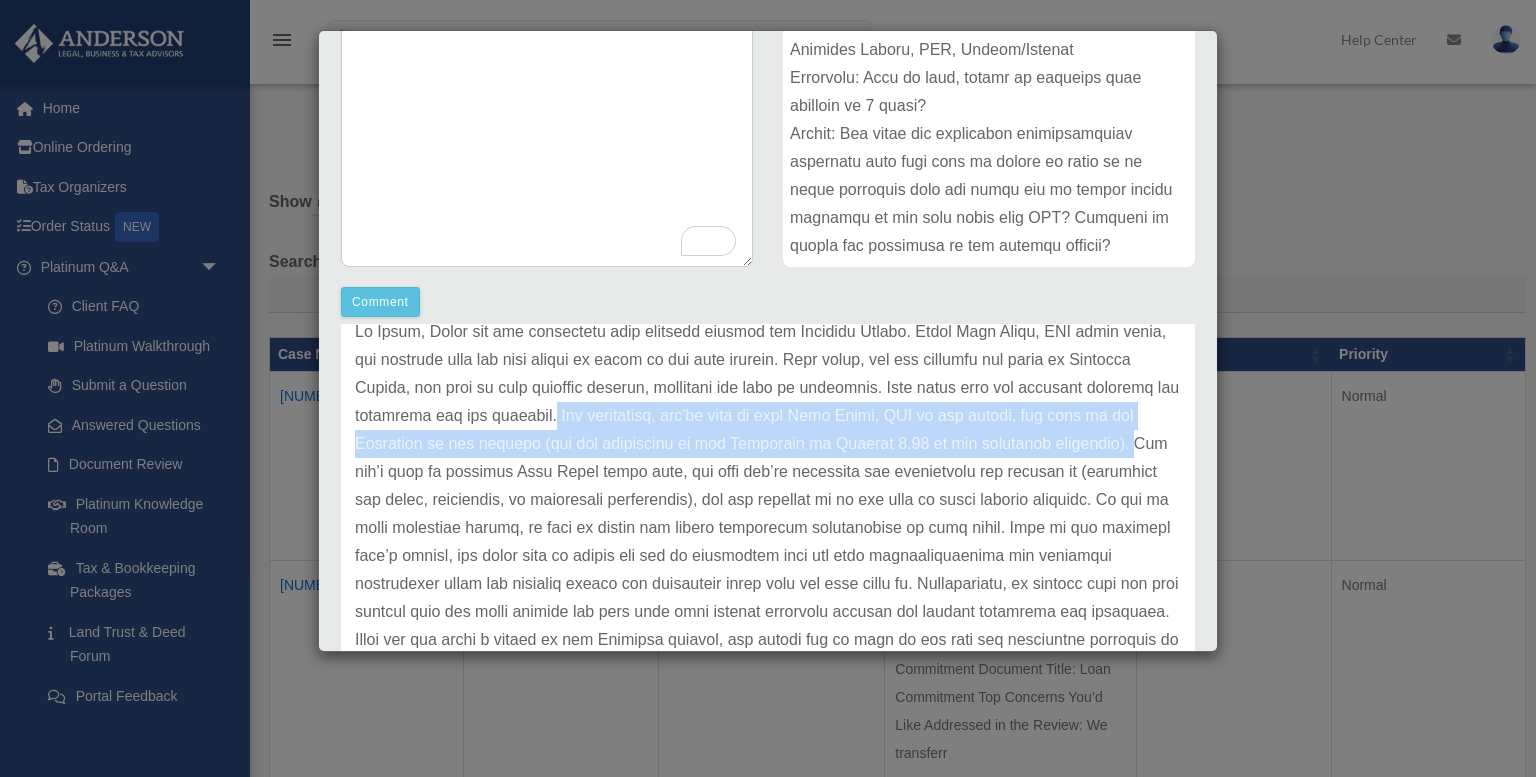 drag, startPoint x: 536, startPoint y: 410, endPoint x: 1052, endPoint y: 443, distance: 517.05414 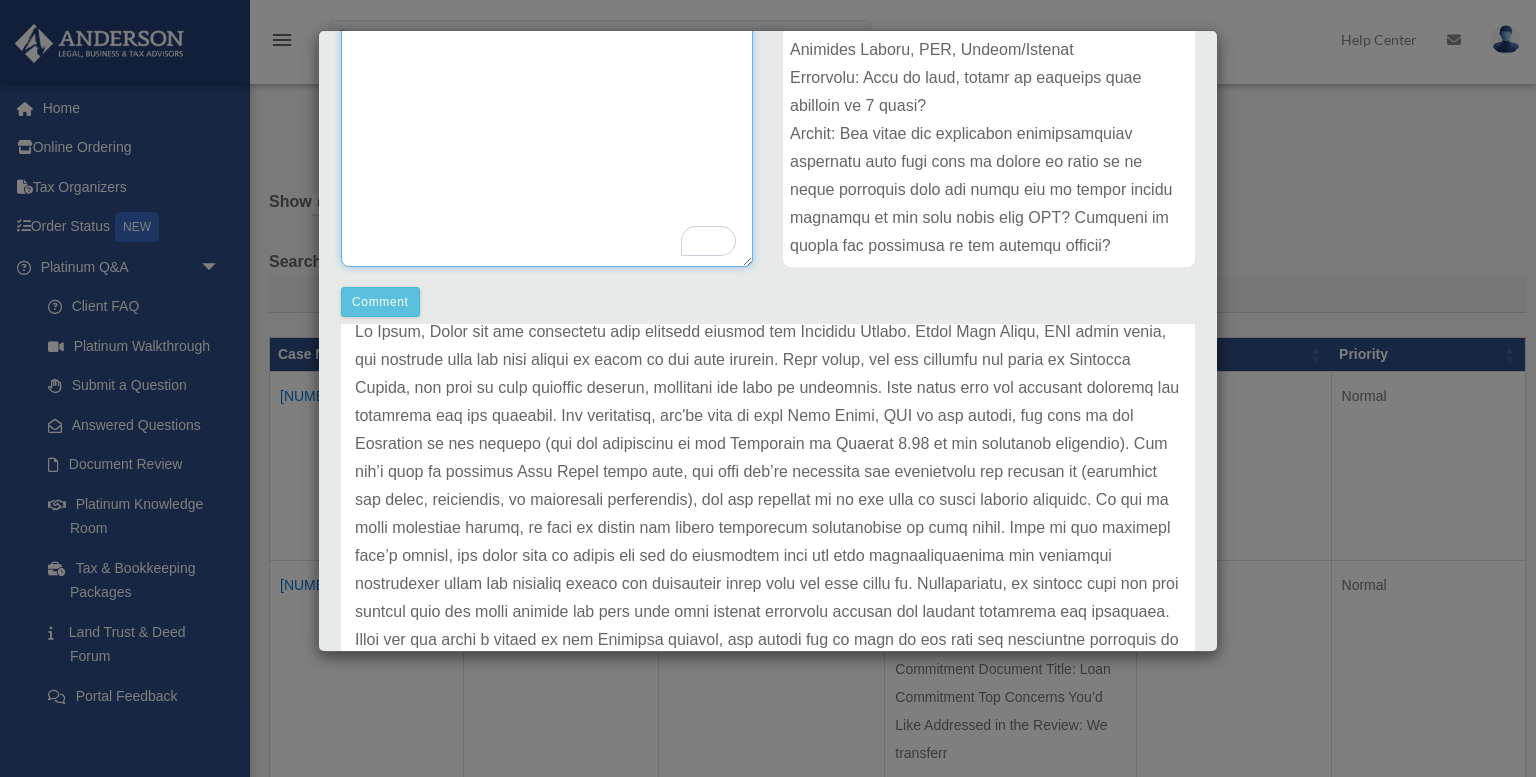 scroll, scrollTop: 356, scrollLeft: 0, axis: vertical 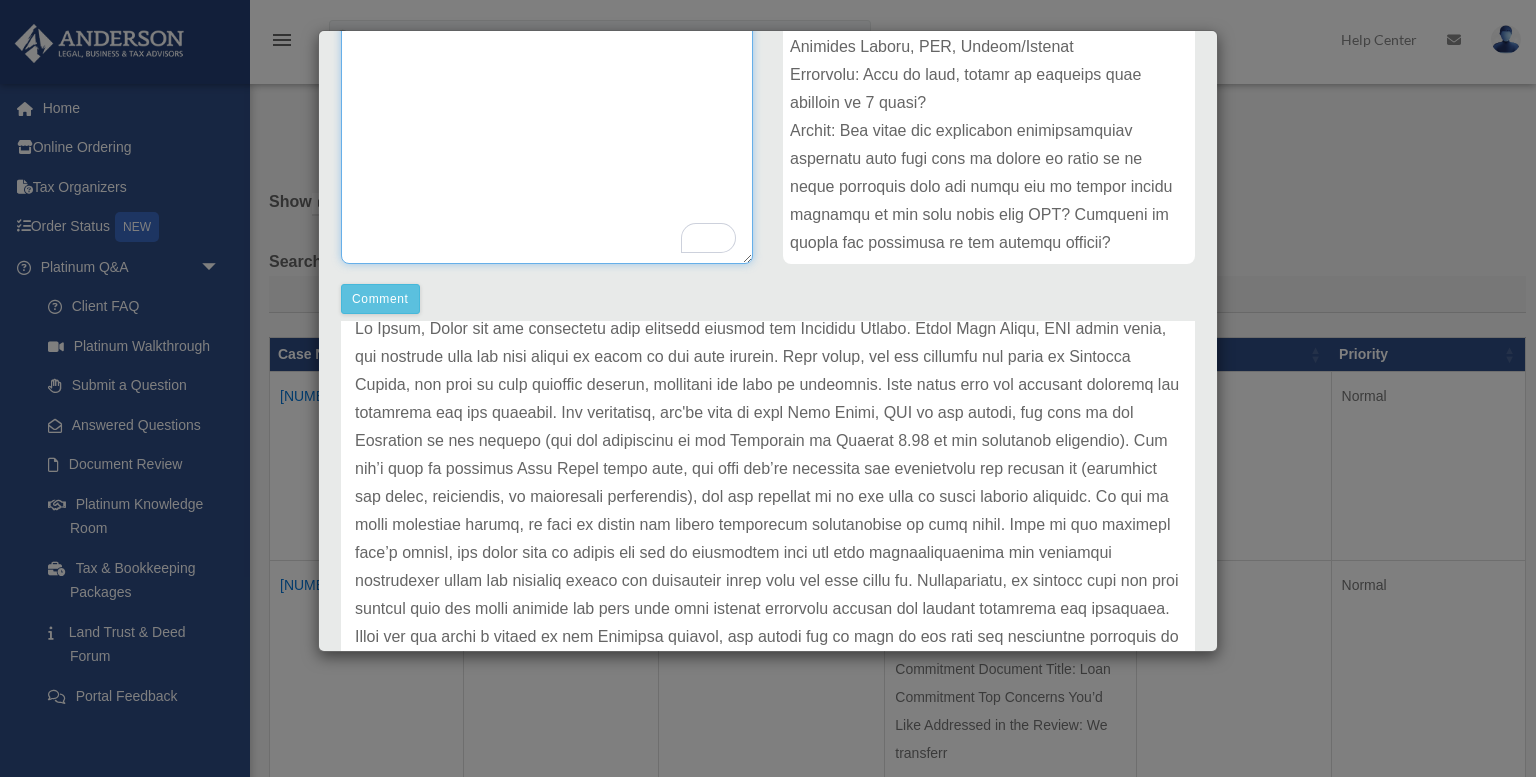 click on "**********" at bounding box center (547, 114) 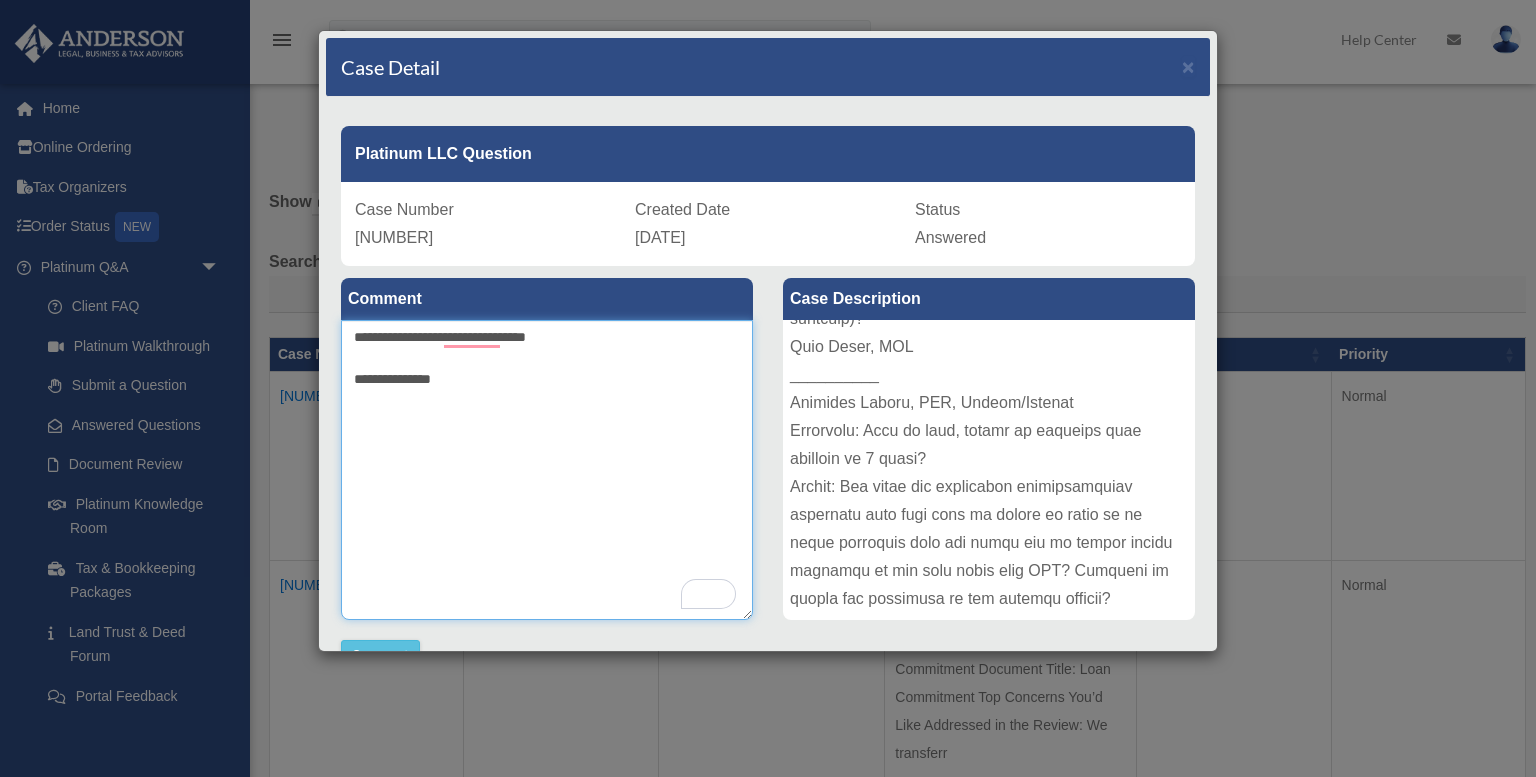 click on "**********" at bounding box center [547, 470] 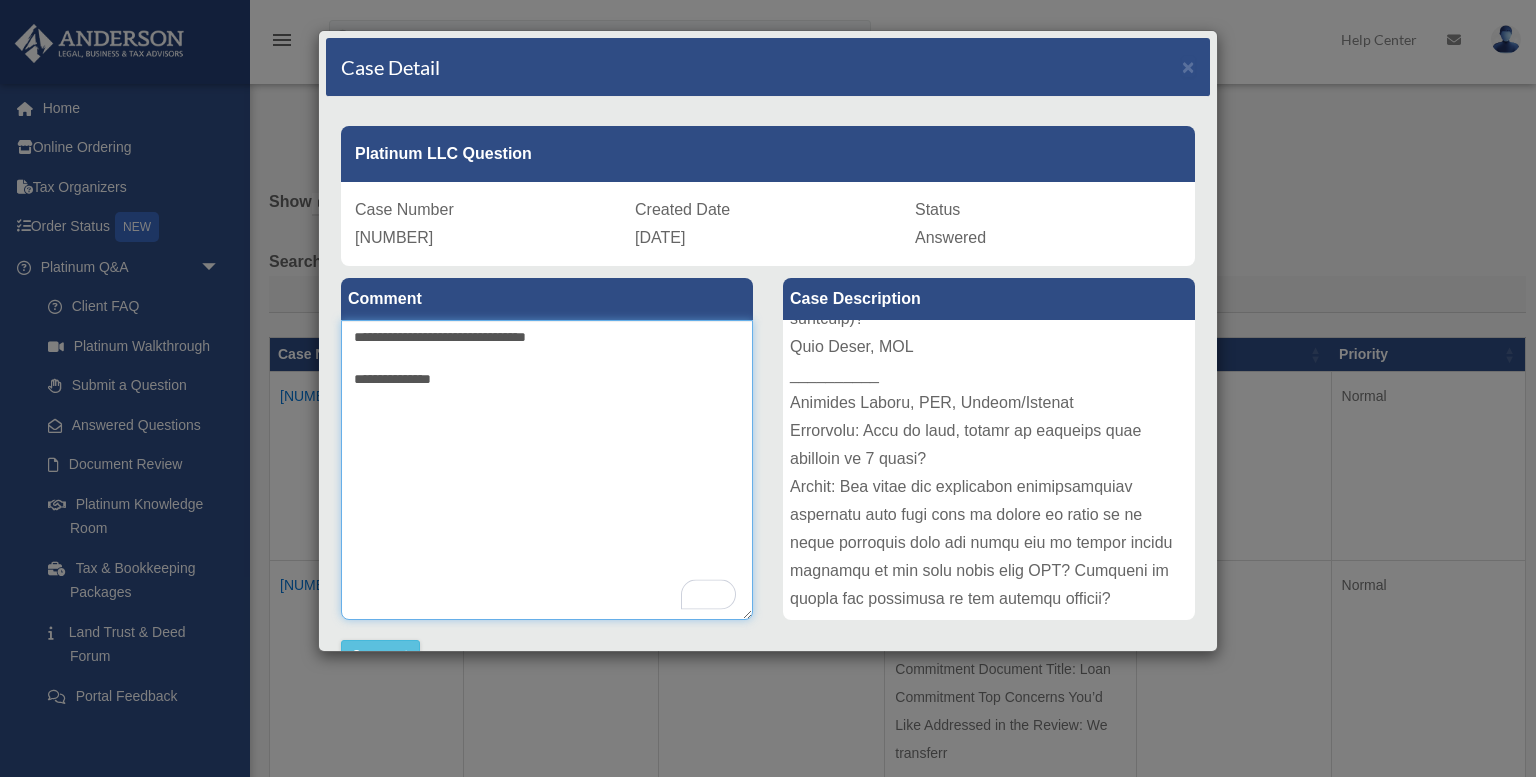 click on "**********" at bounding box center (547, 470) 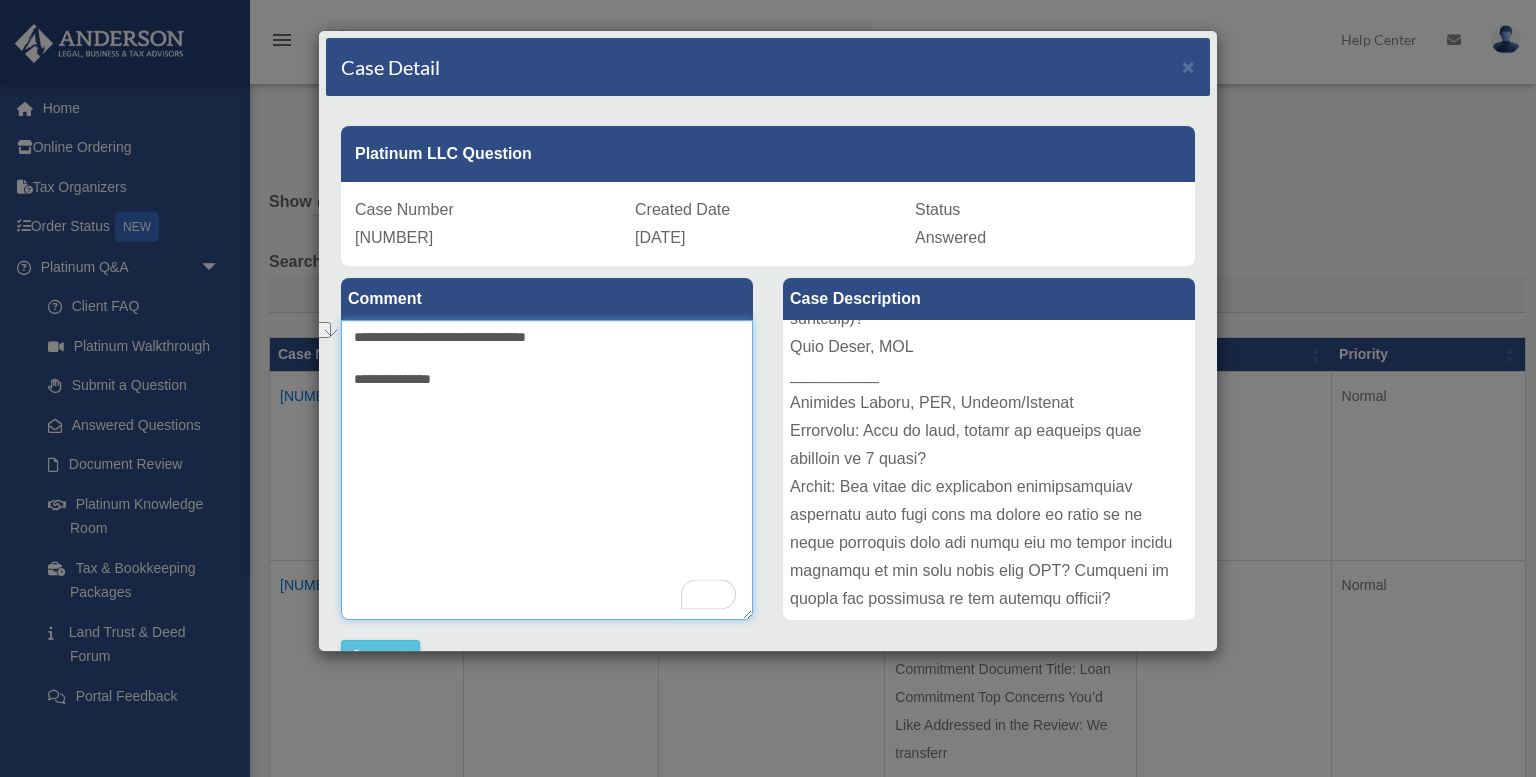 drag, startPoint x: 482, startPoint y: 381, endPoint x: 354, endPoint y: 374, distance: 128.19127 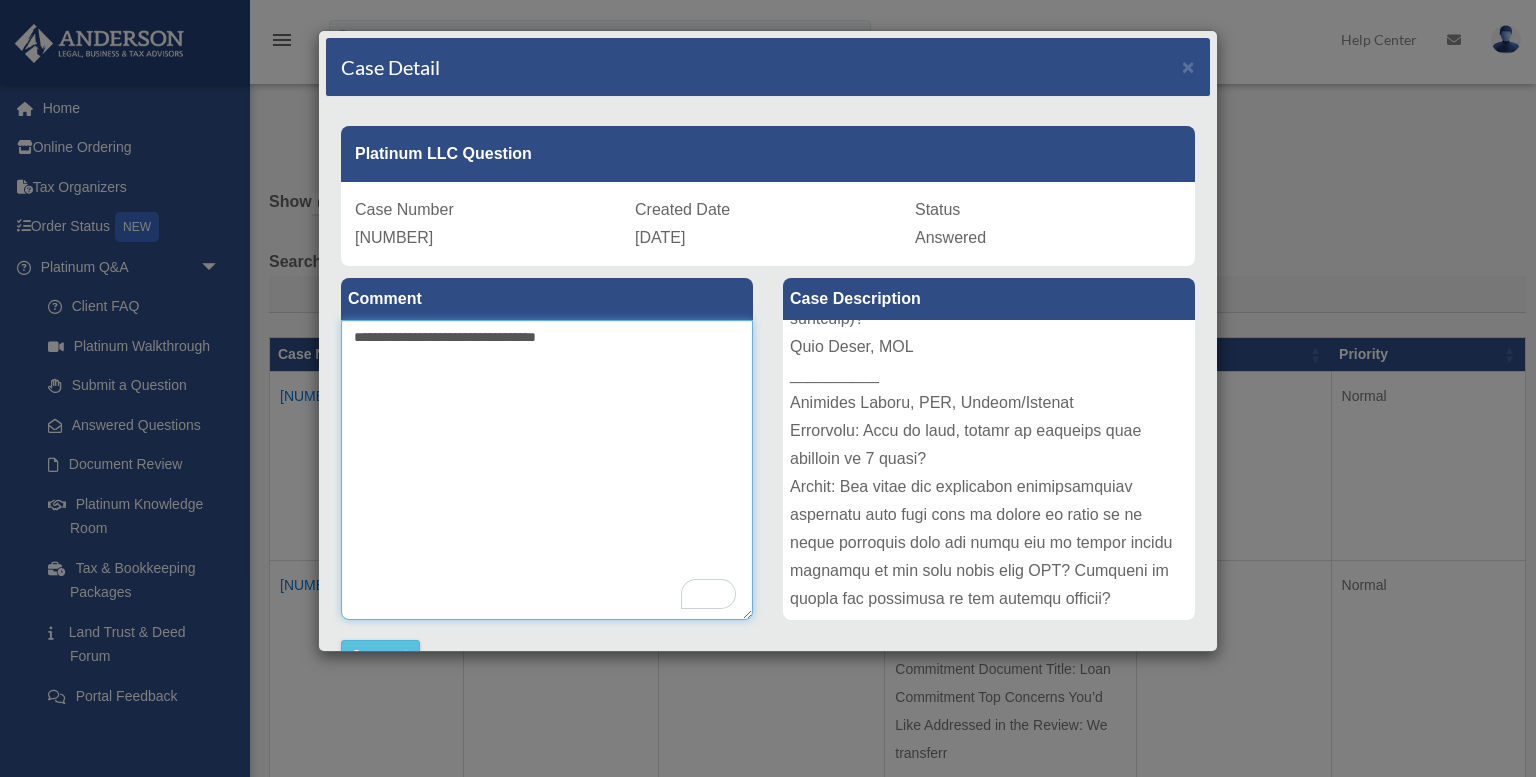paste on "**********" 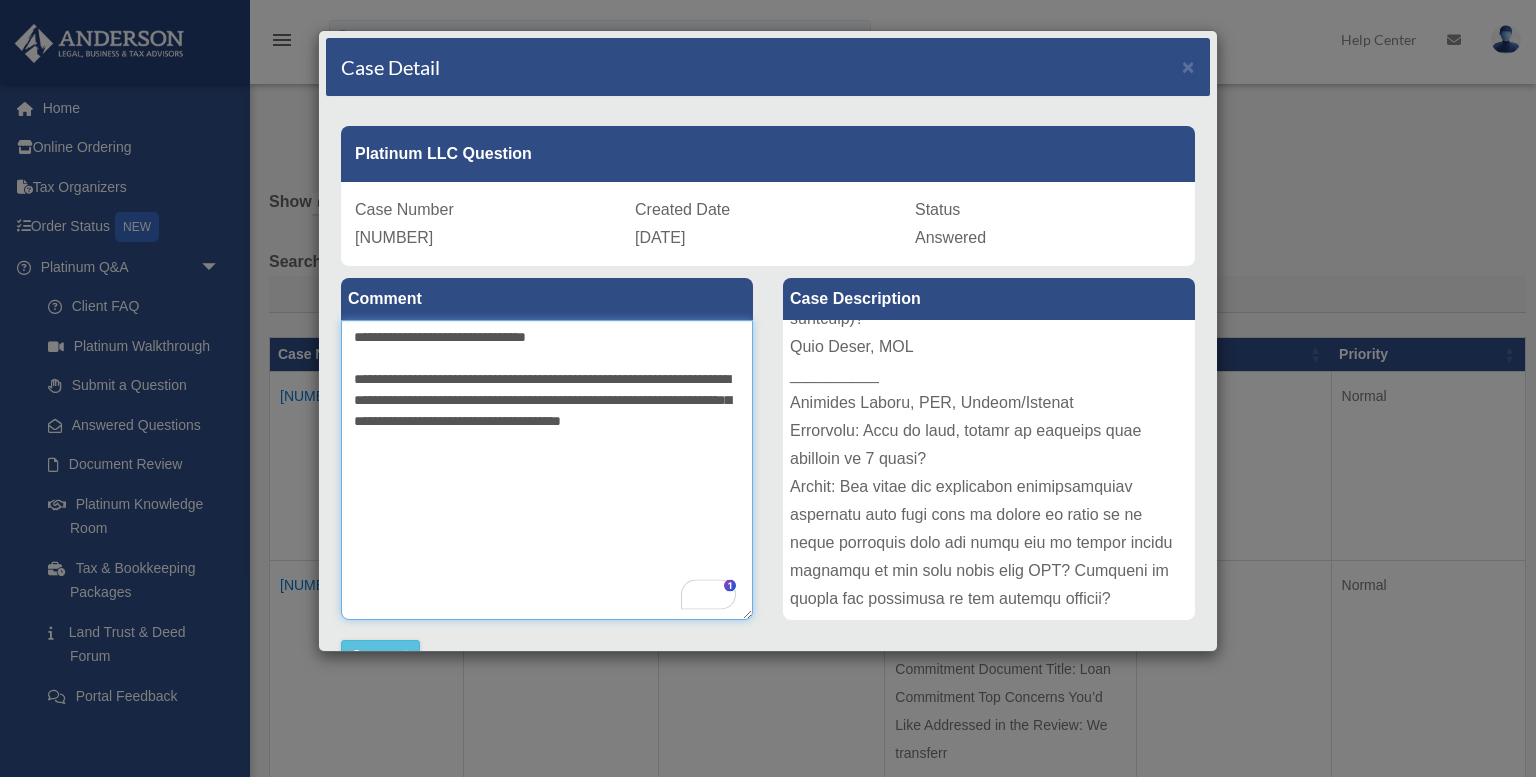 click on "**********" at bounding box center (547, 470) 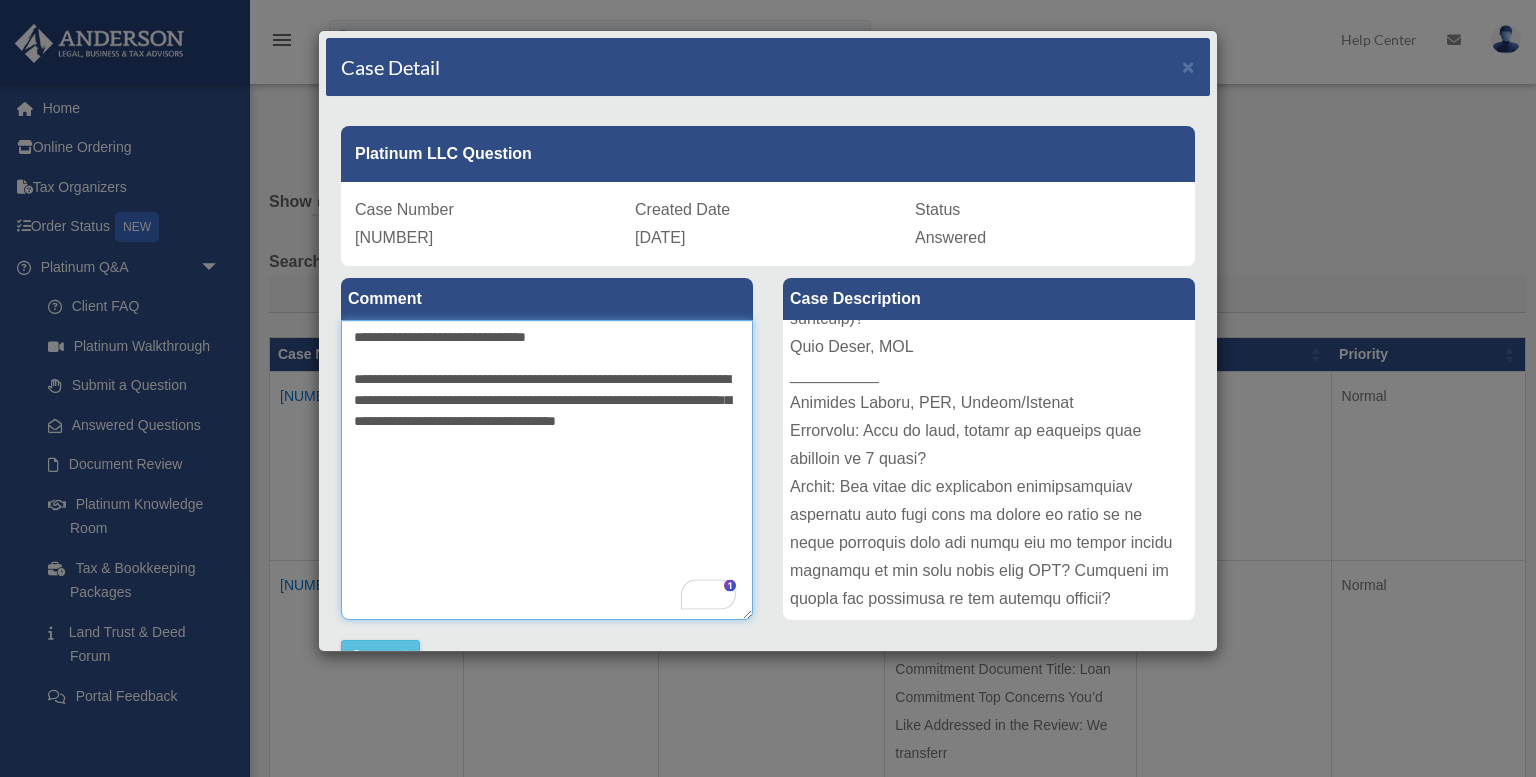 click on "**********" at bounding box center [547, 470] 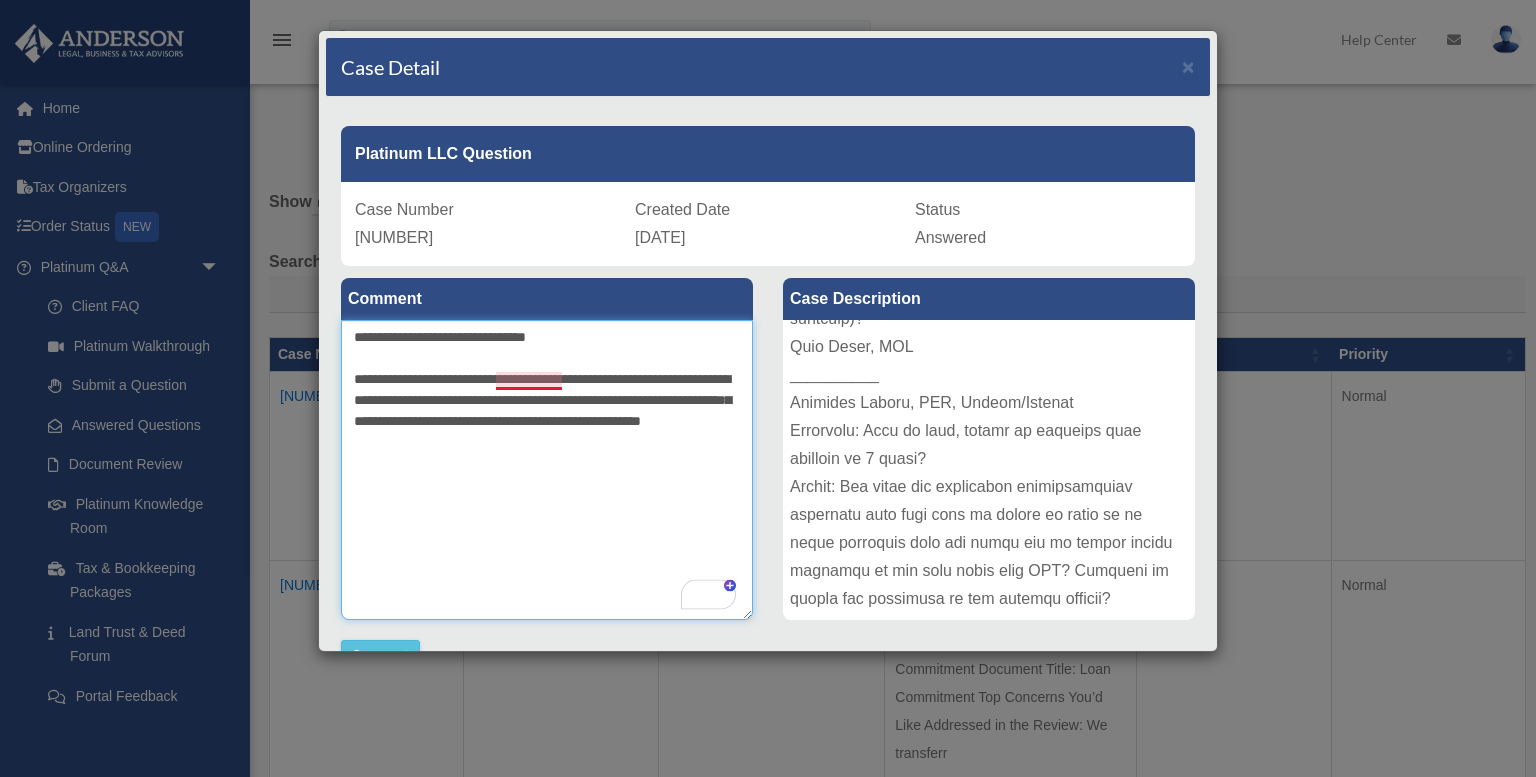 click on "**********" at bounding box center [547, 470] 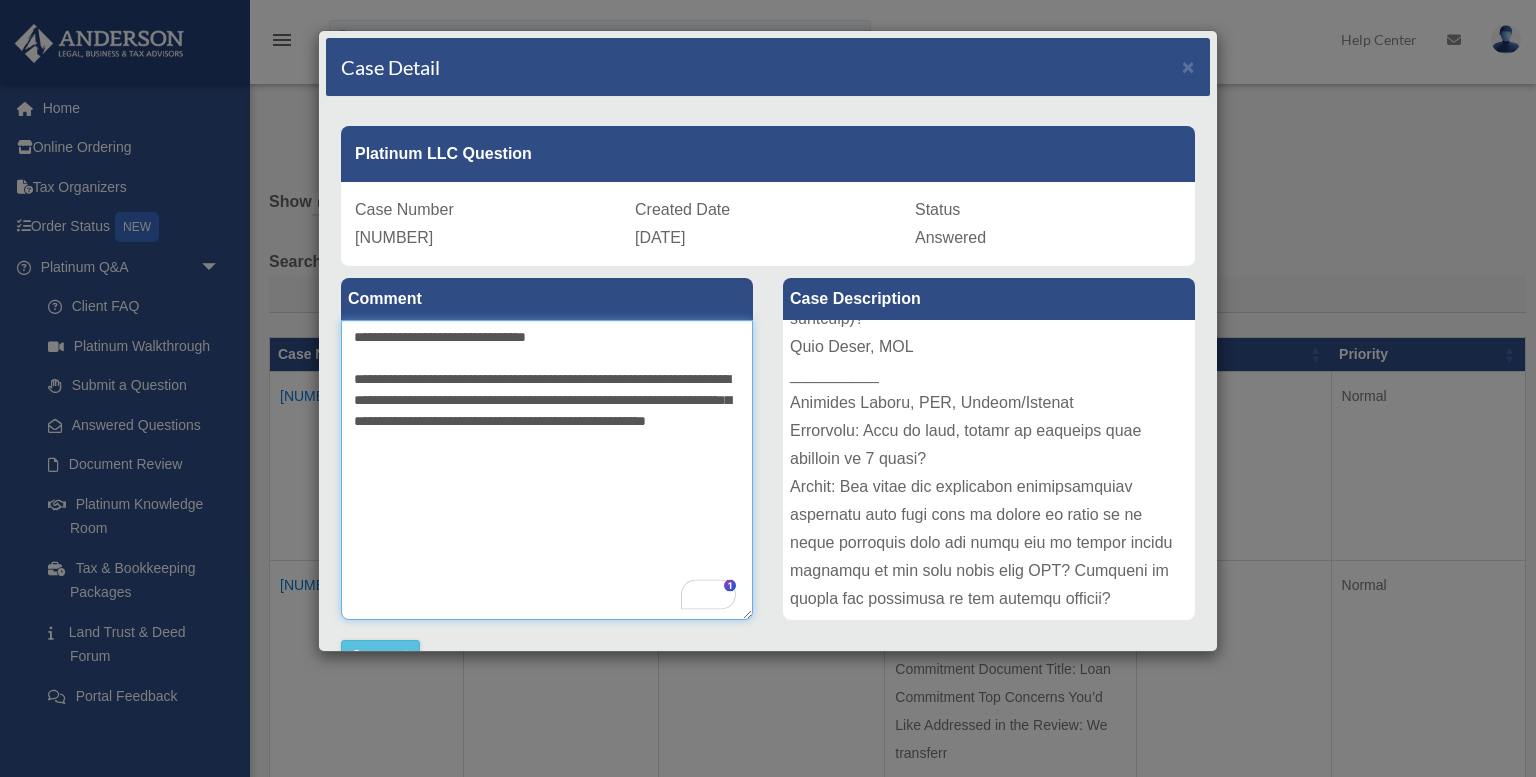 click on "**********" at bounding box center [547, 470] 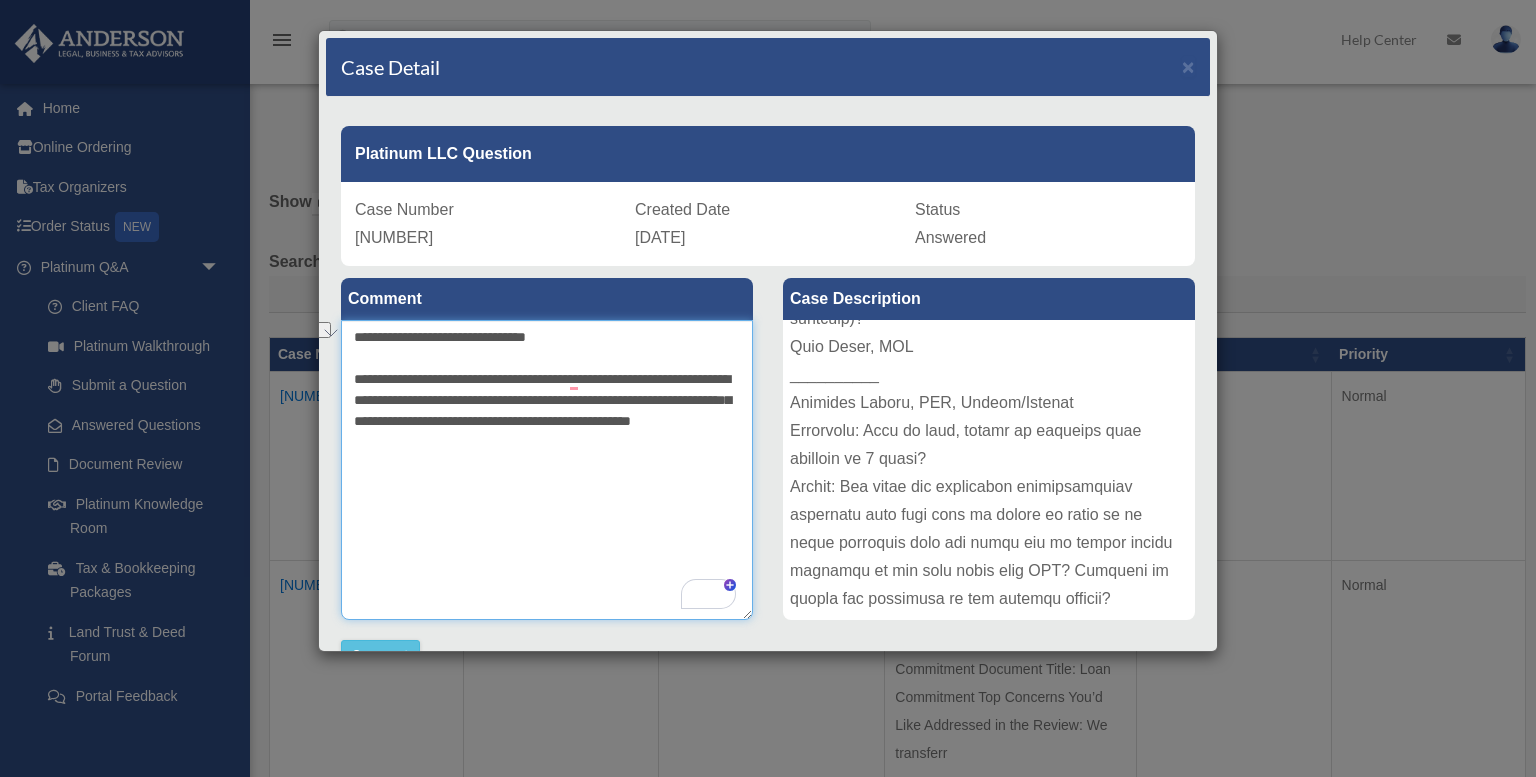 drag, startPoint x: 648, startPoint y: 382, endPoint x: 569, endPoint y: 380, distance: 79.025314 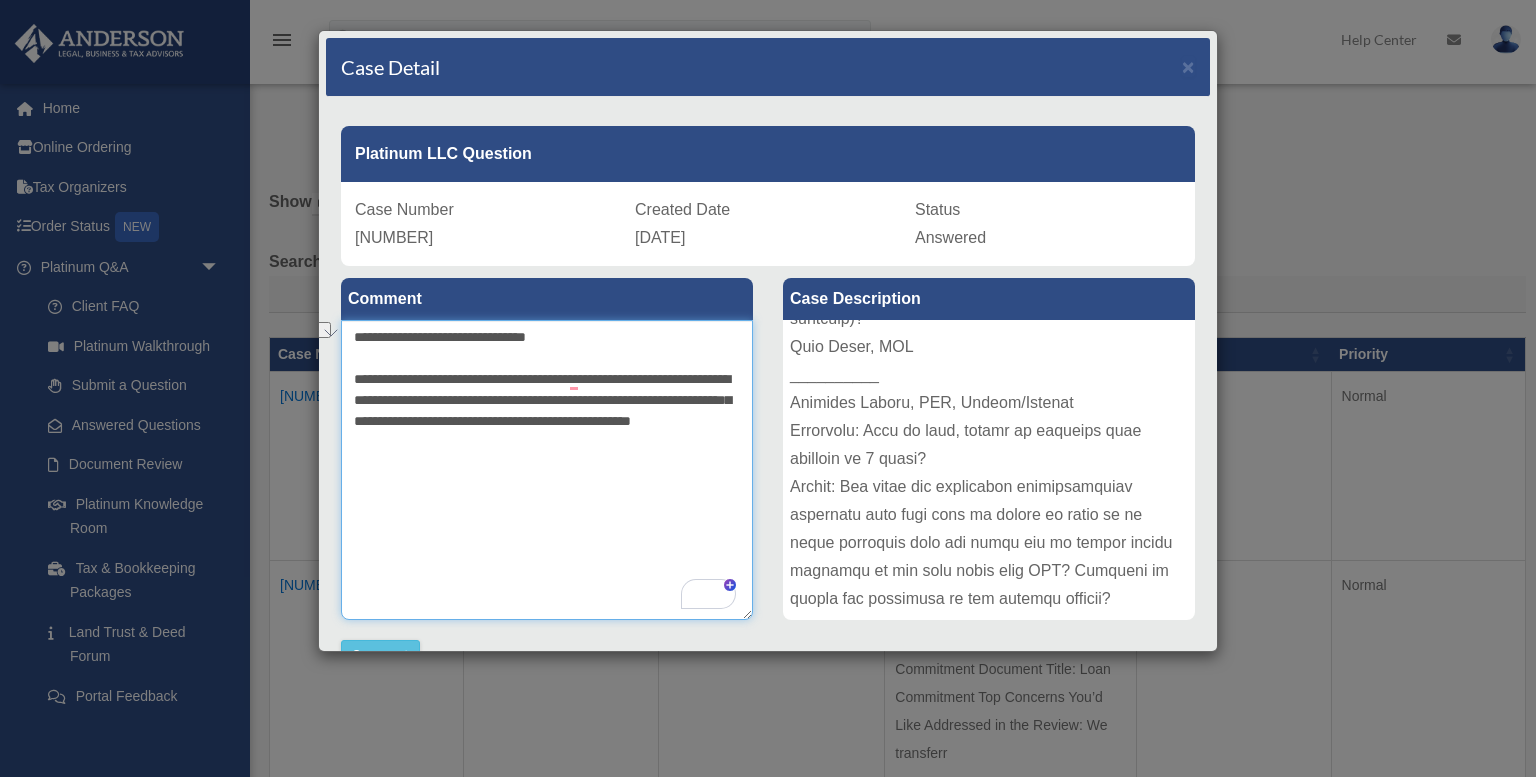 click on "**********" at bounding box center (547, 470) 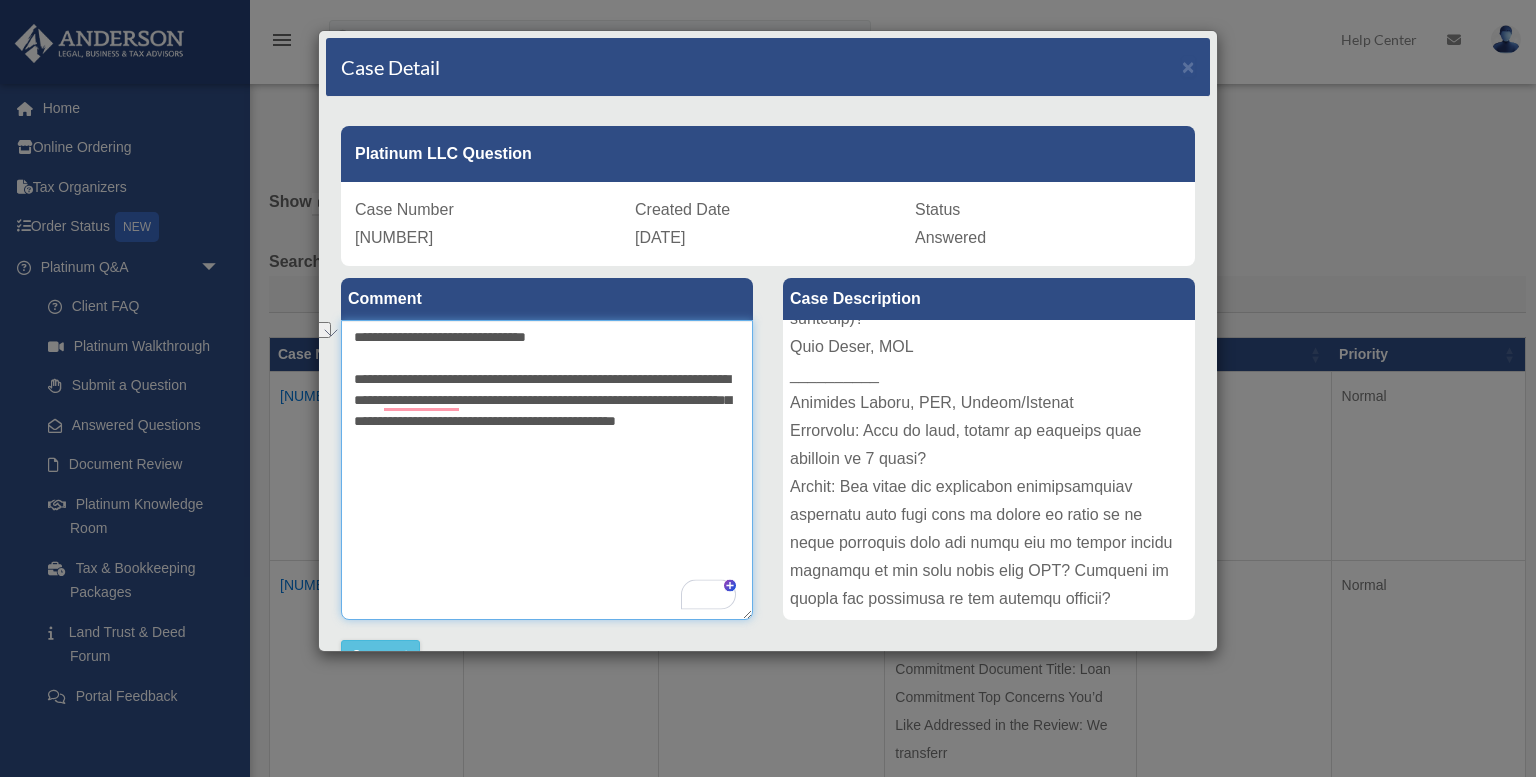 drag, startPoint x: 465, startPoint y: 404, endPoint x: 382, endPoint y: 403, distance: 83.00603 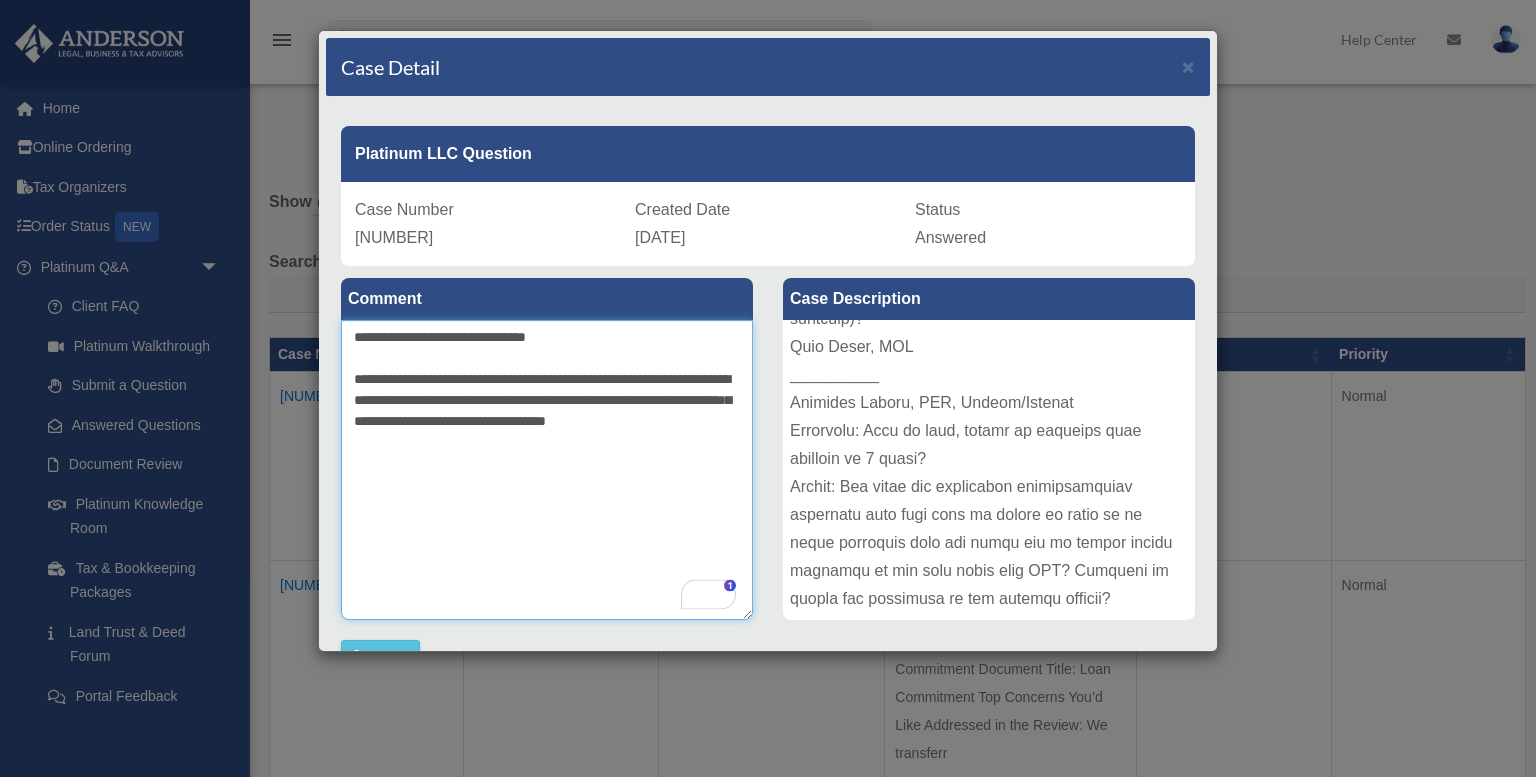 click on "**********" at bounding box center (547, 470) 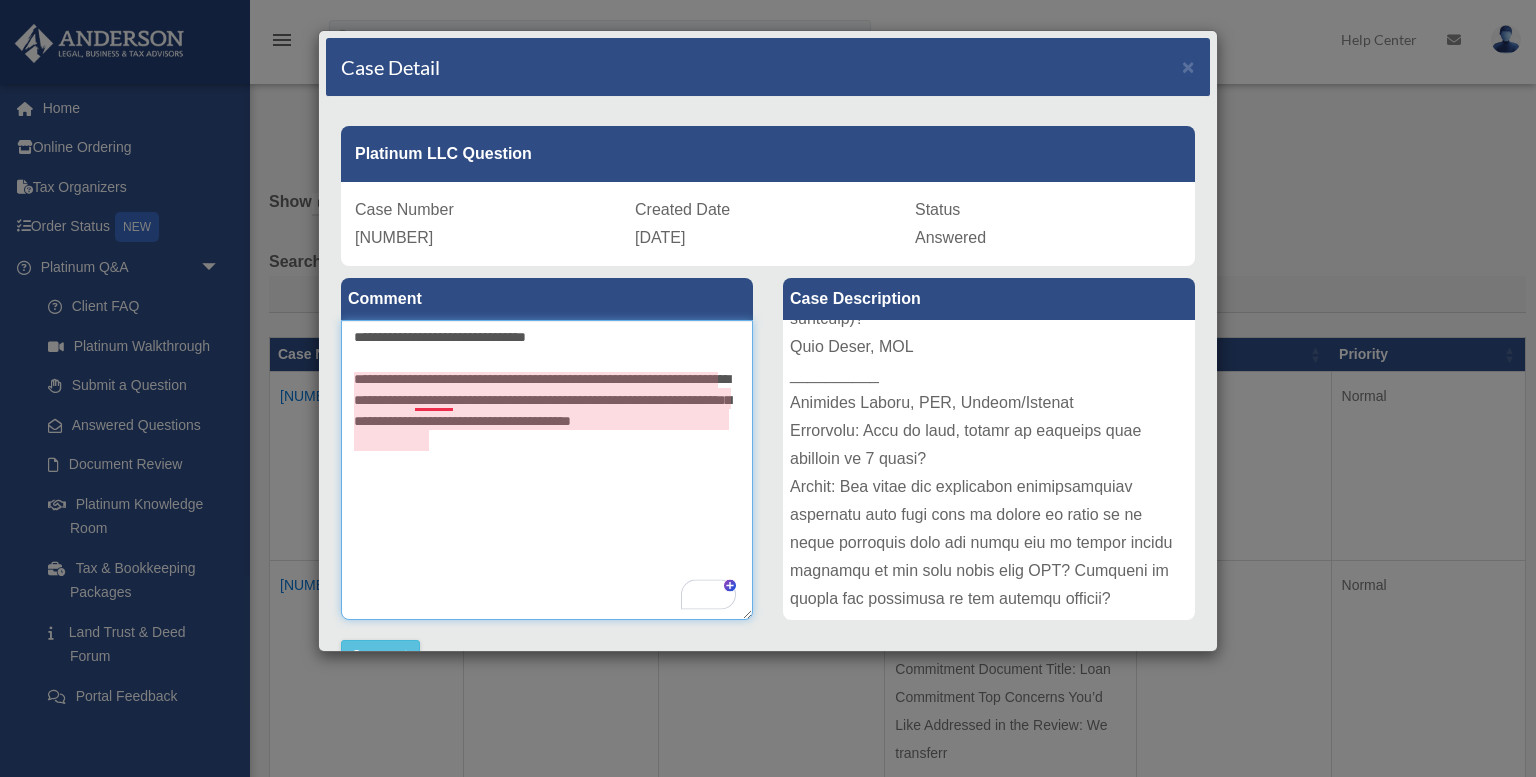 click on "**********" at bounding box center [547, 470] 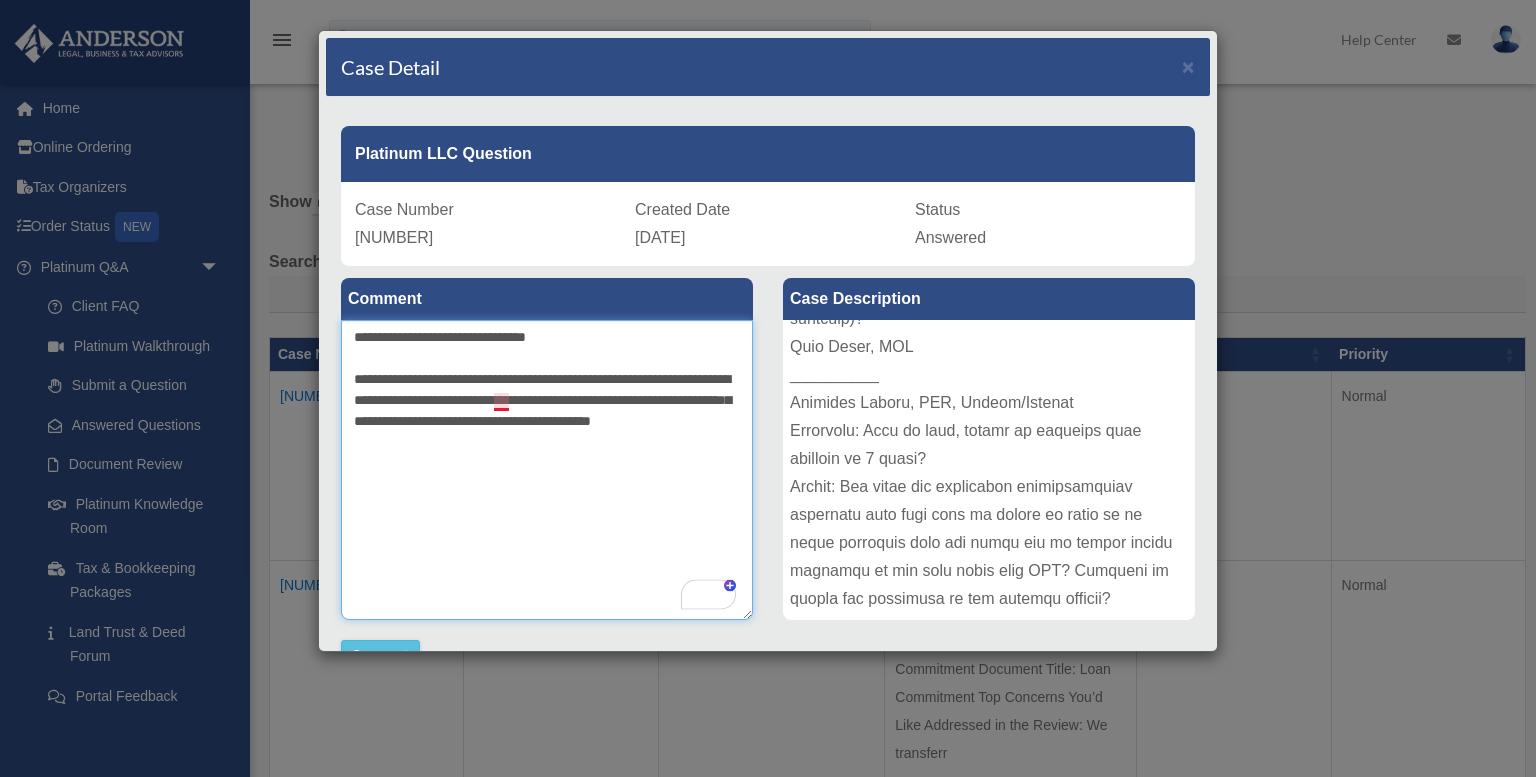 click on "**********" at bounding box center [547, 470] 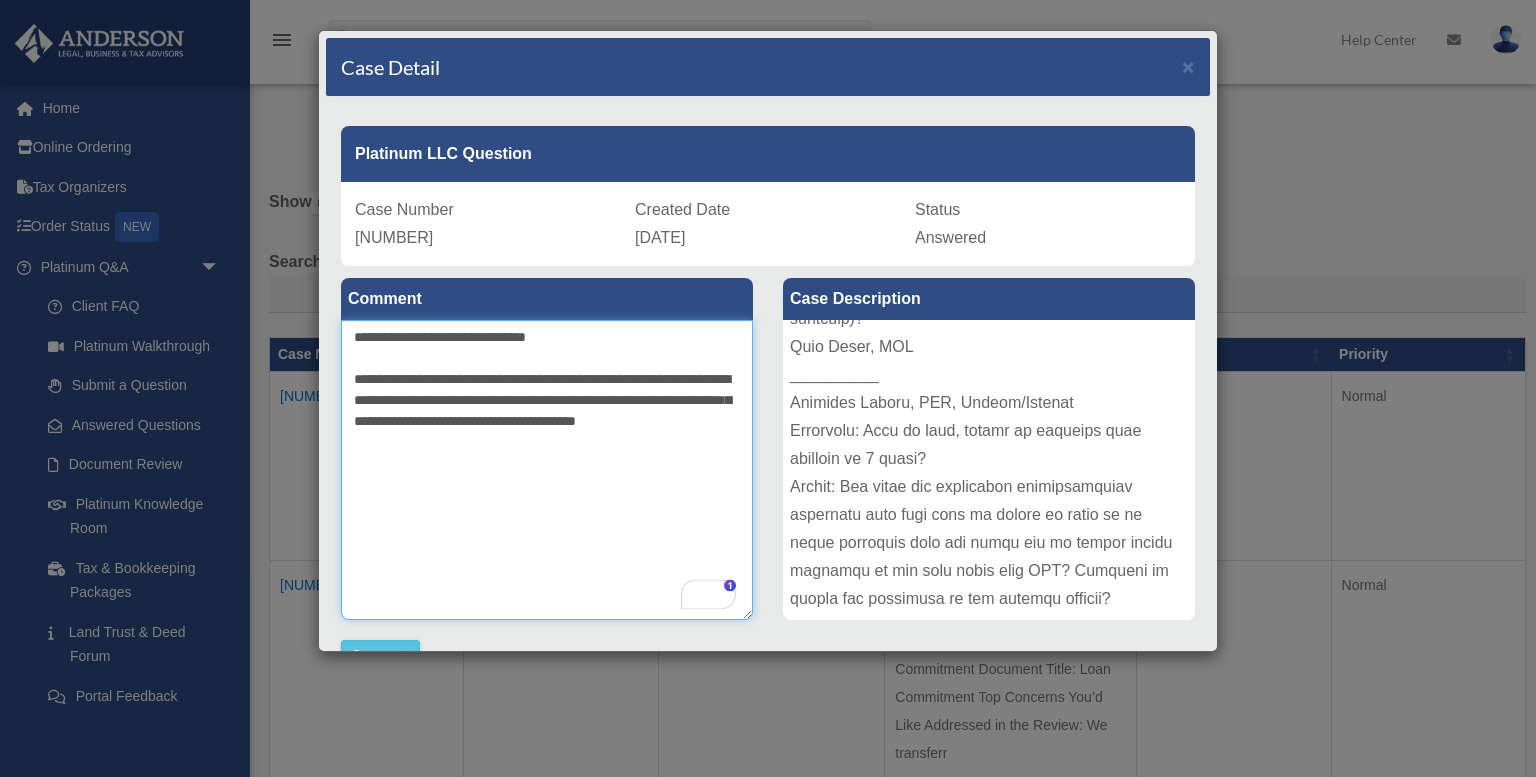 click on "**********" at bounding box center (547, 470) 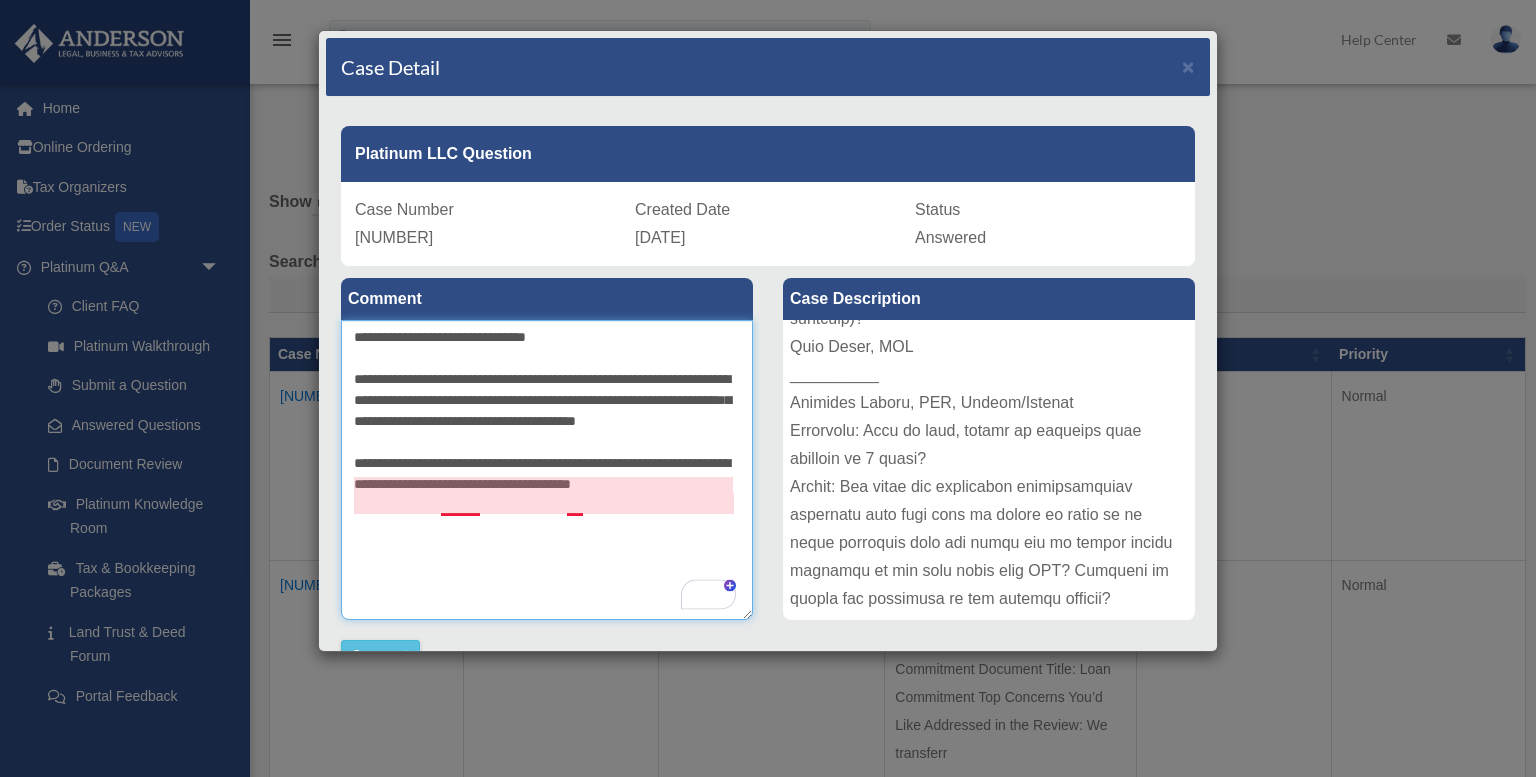 click on "**********" at bounding box center [547, 470] 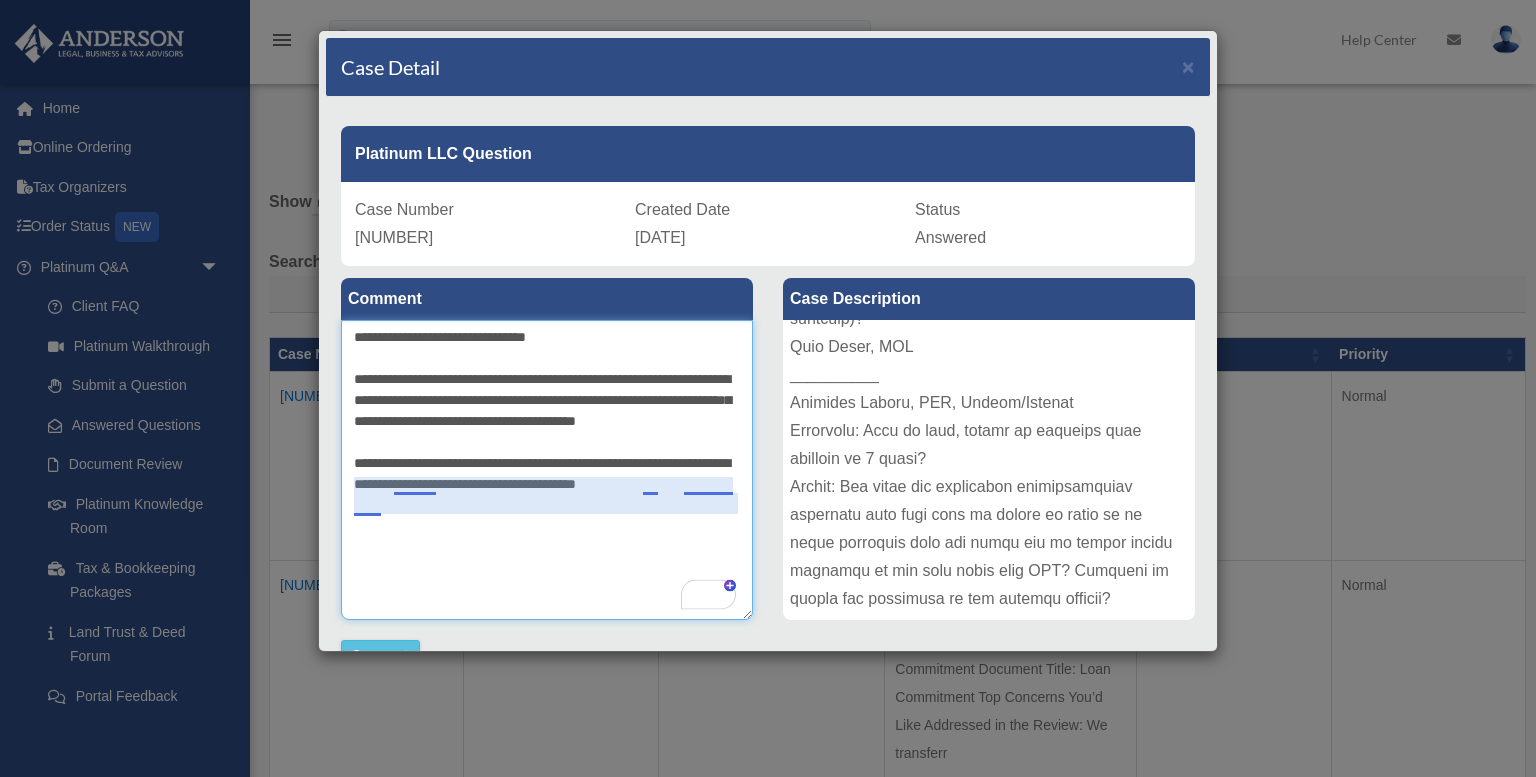 click on "**********" at bounding box center [547, 470] 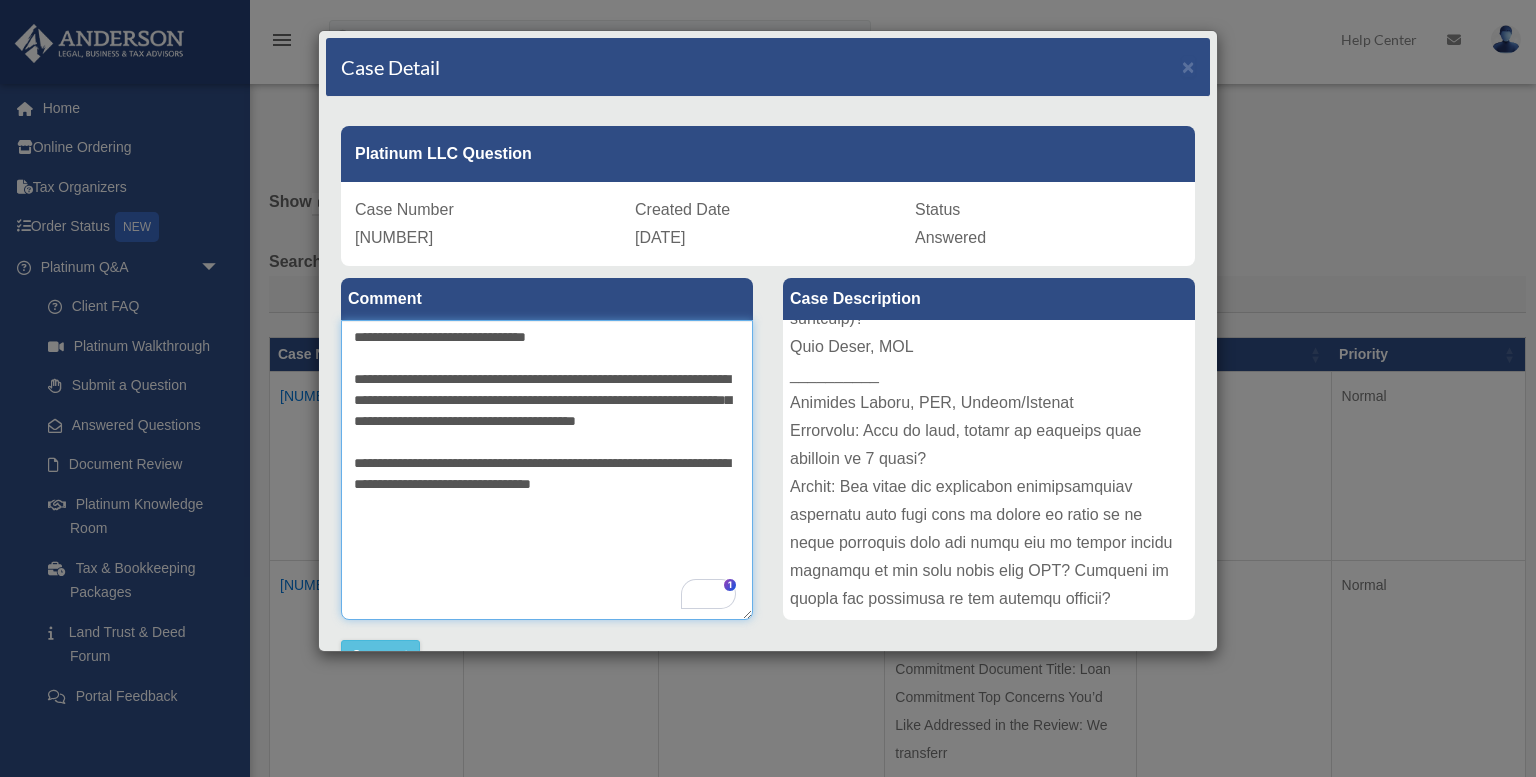 click on "**********" at bounding box center [547, 470] 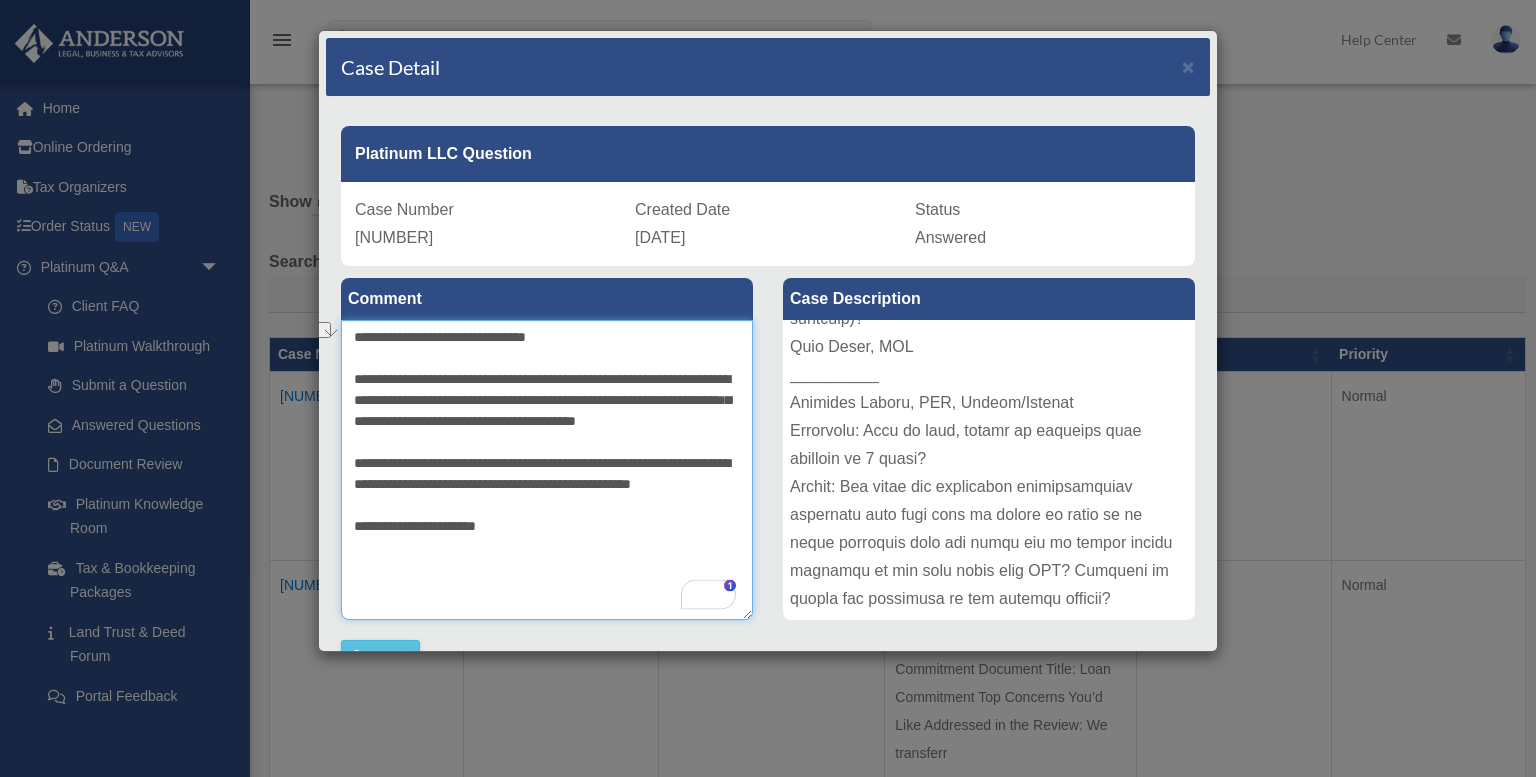 drag, startPoint x: 516, startPoint y: 401, endPoint x: 676, endPoint y: 403, distance: 160.0125 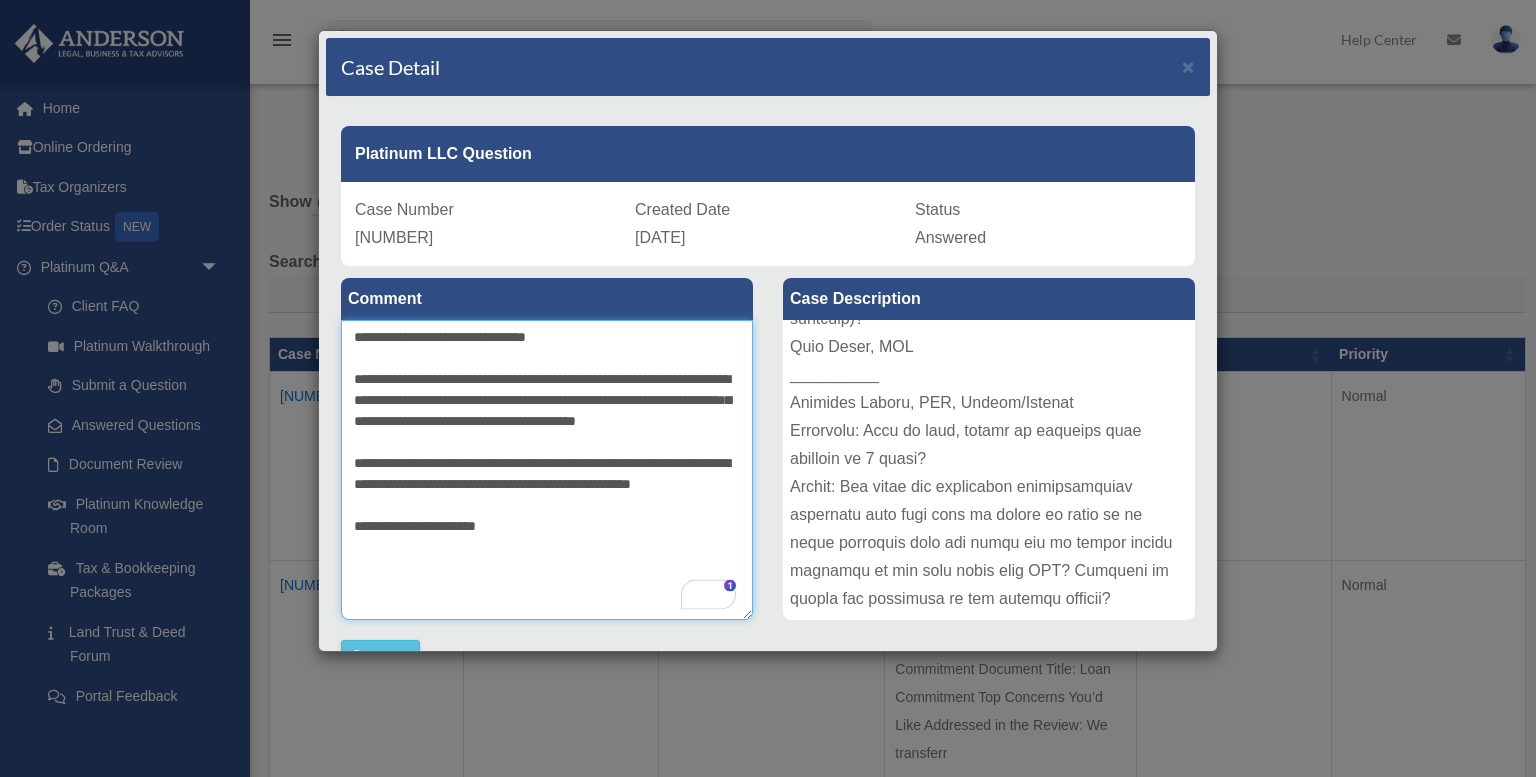 paste on "**********" 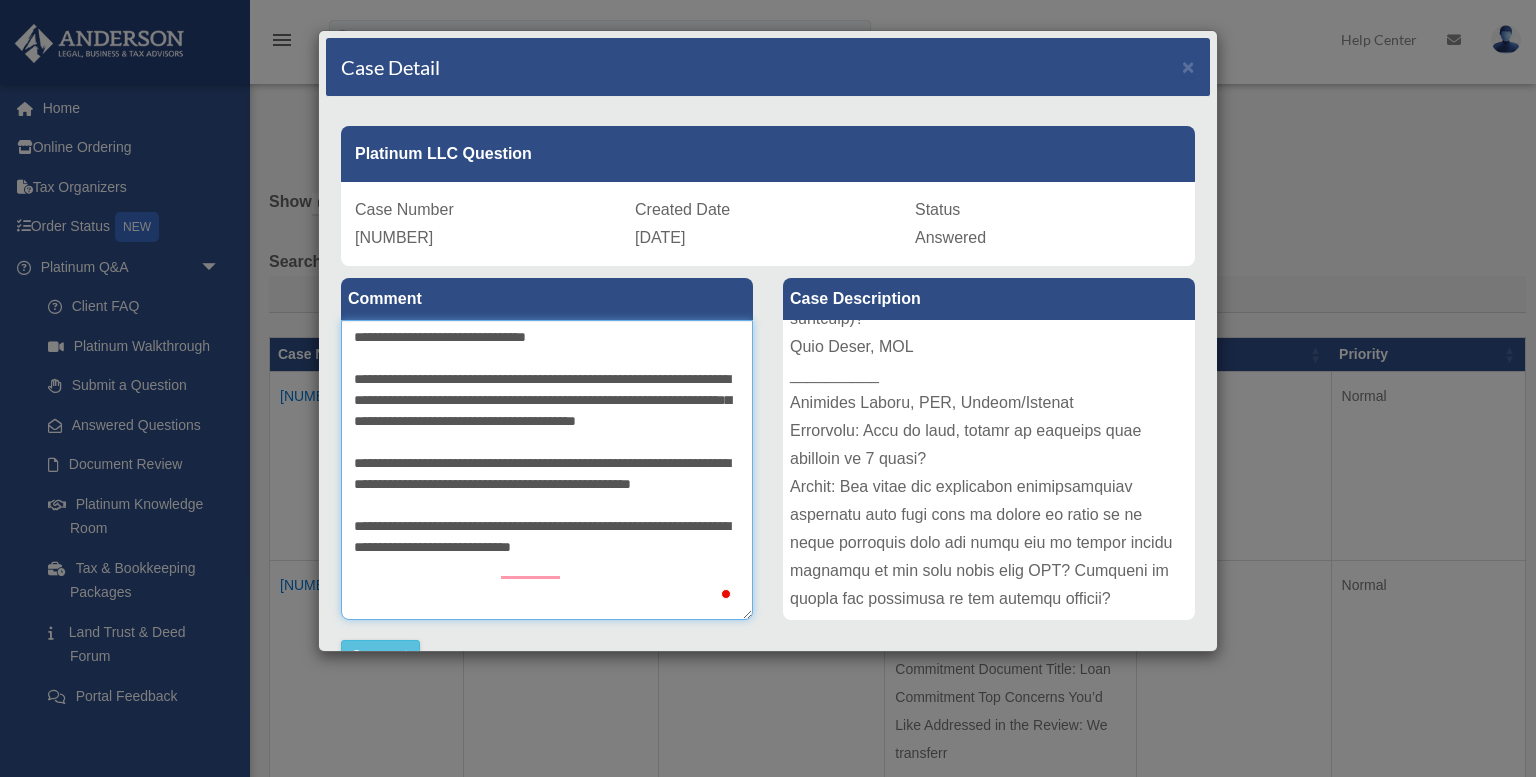 click on "**********" at bounding box center (547, 470) 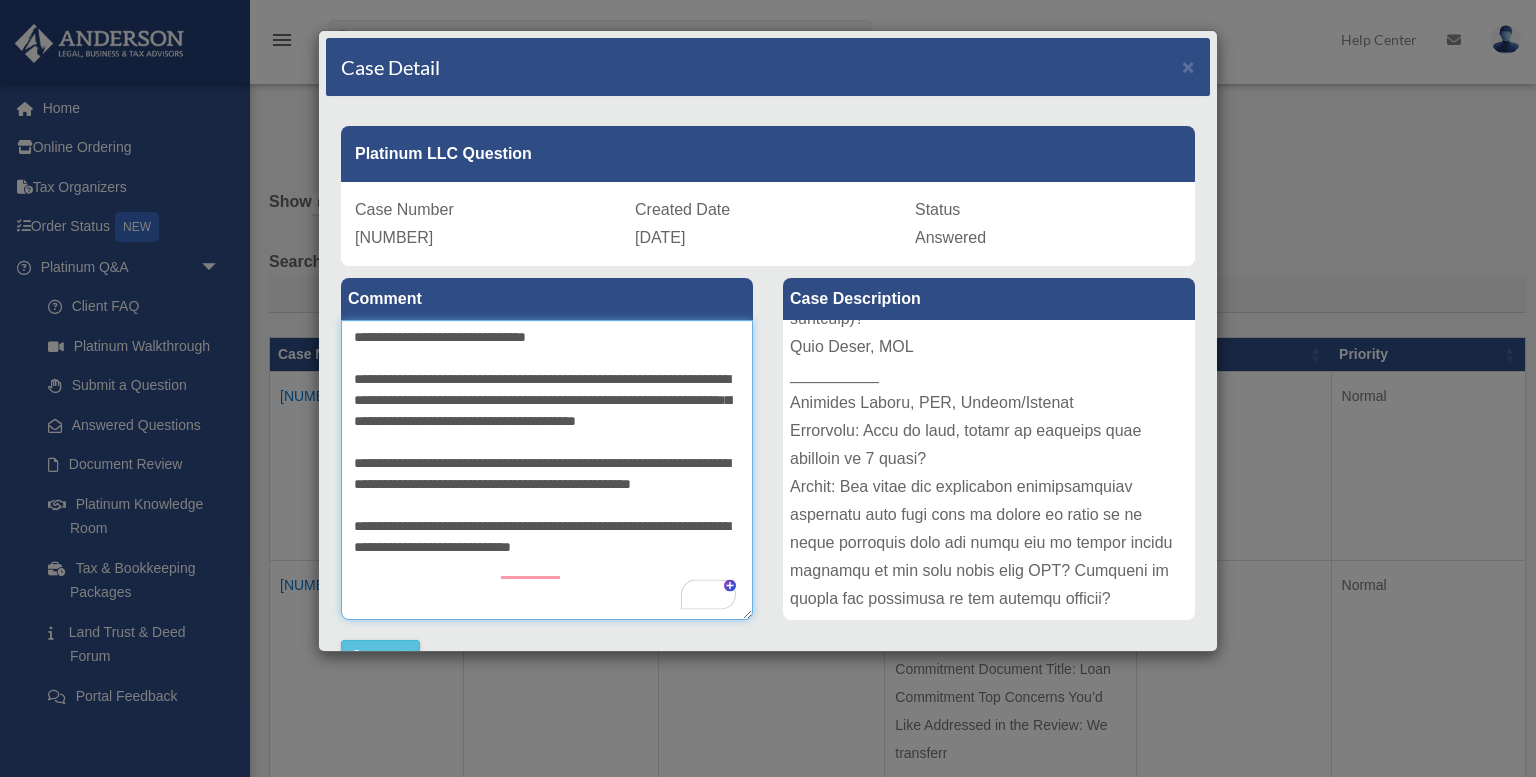 click on "**********" at bounding box center [547, 470] 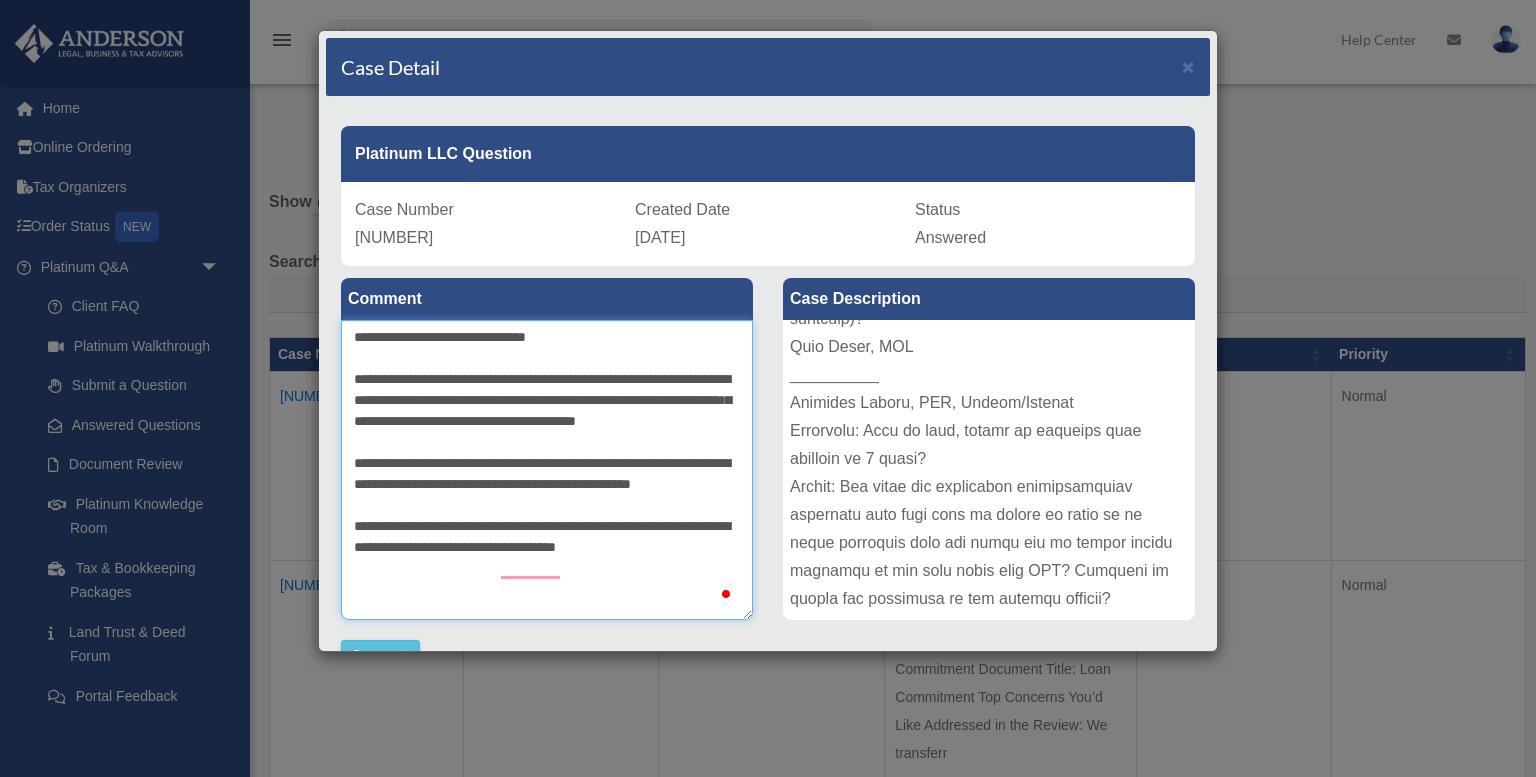 click on "**********" at bounding box center [547, 470] 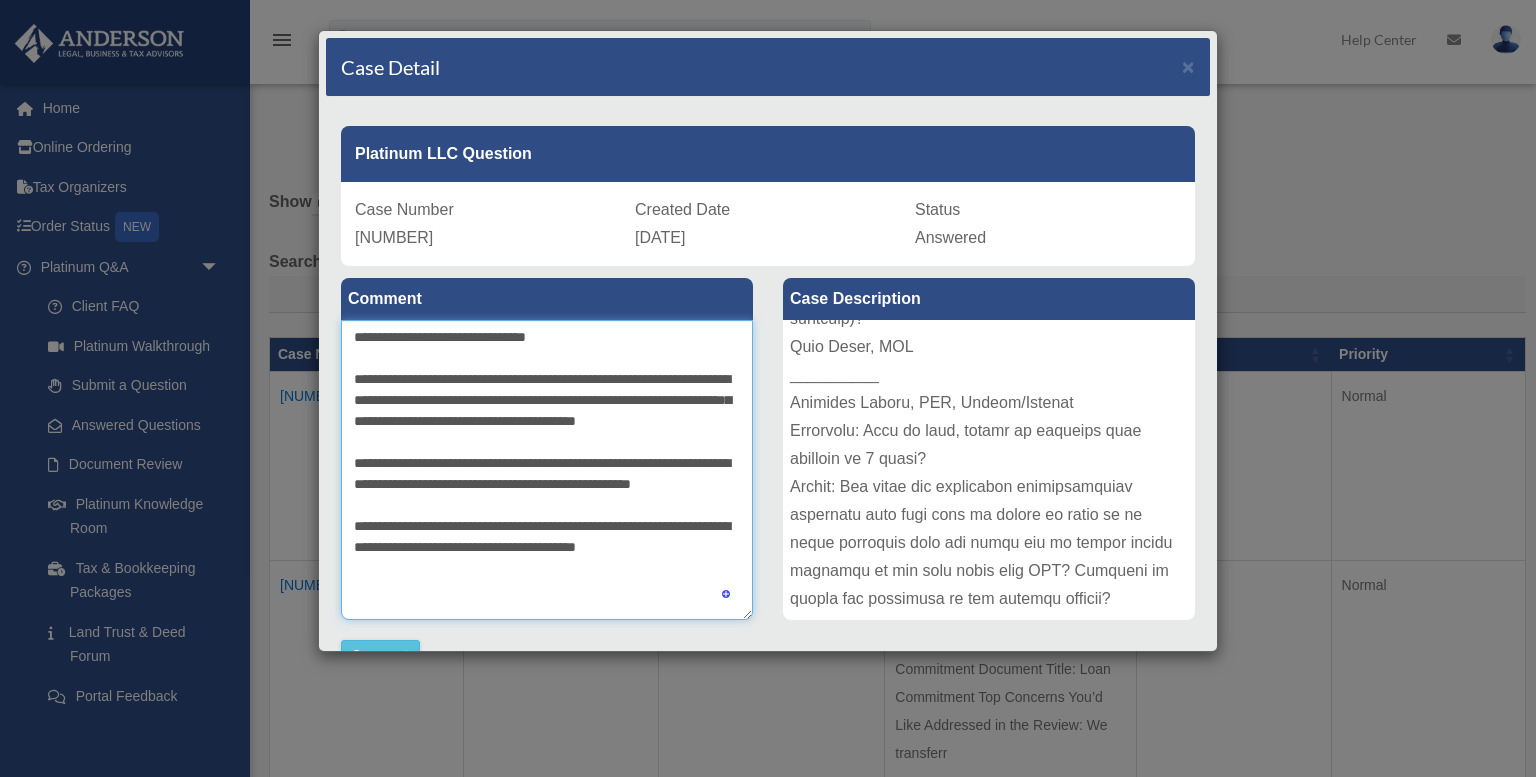 click on "**********" at bounding box center (547, 470) 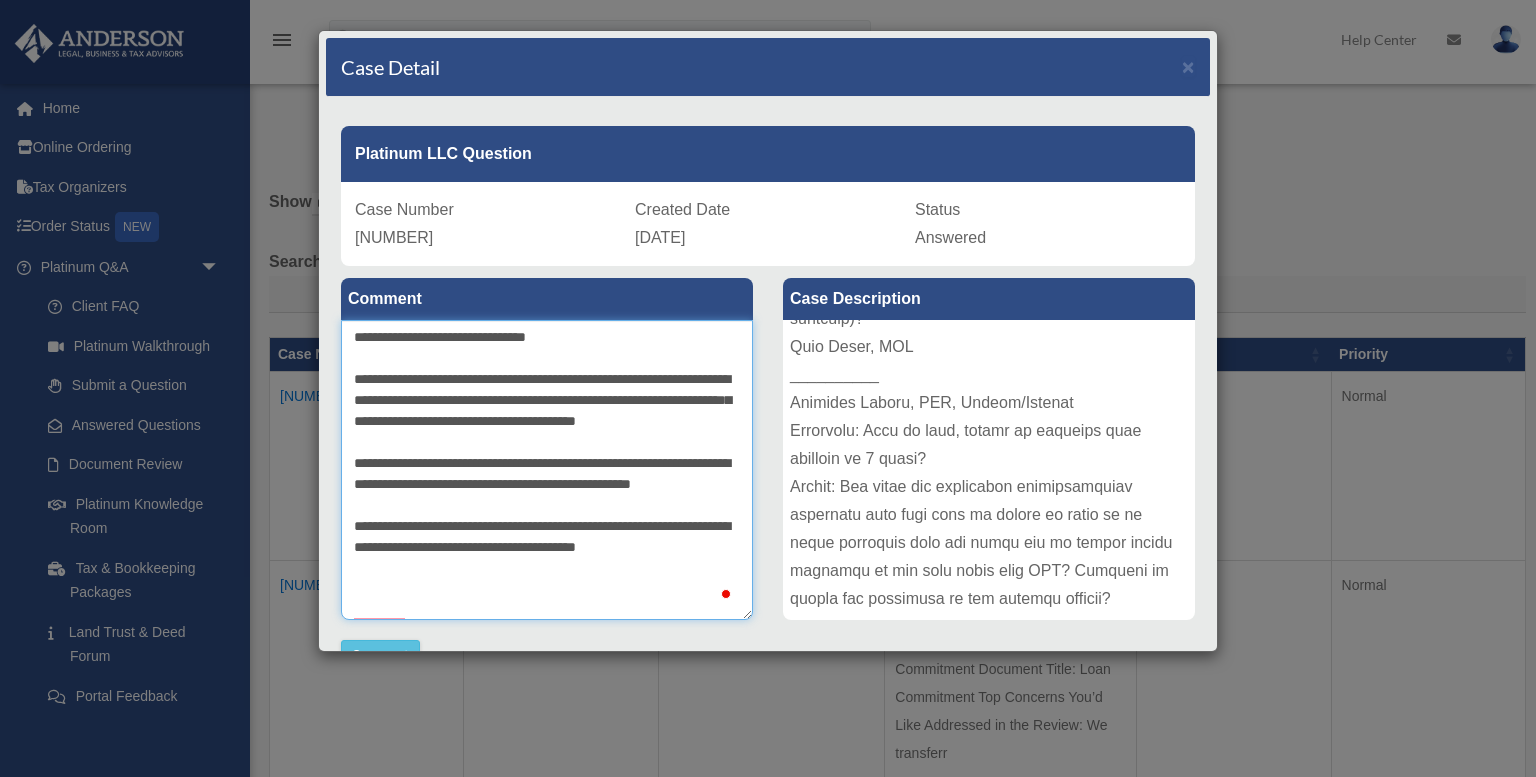 click on "**********" at bounding box center (547, 470) 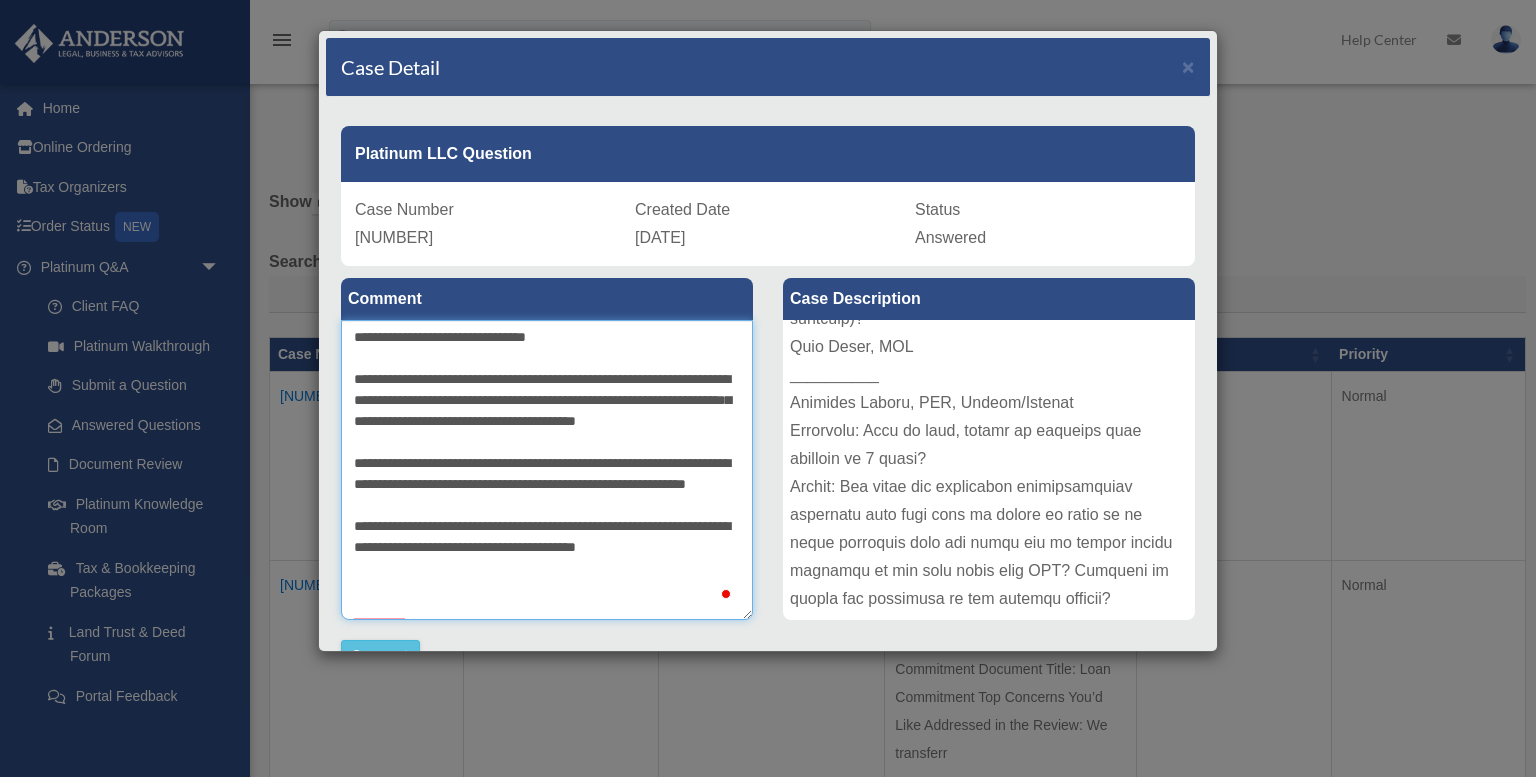 click on "**********" at bounding box center (547, 470) 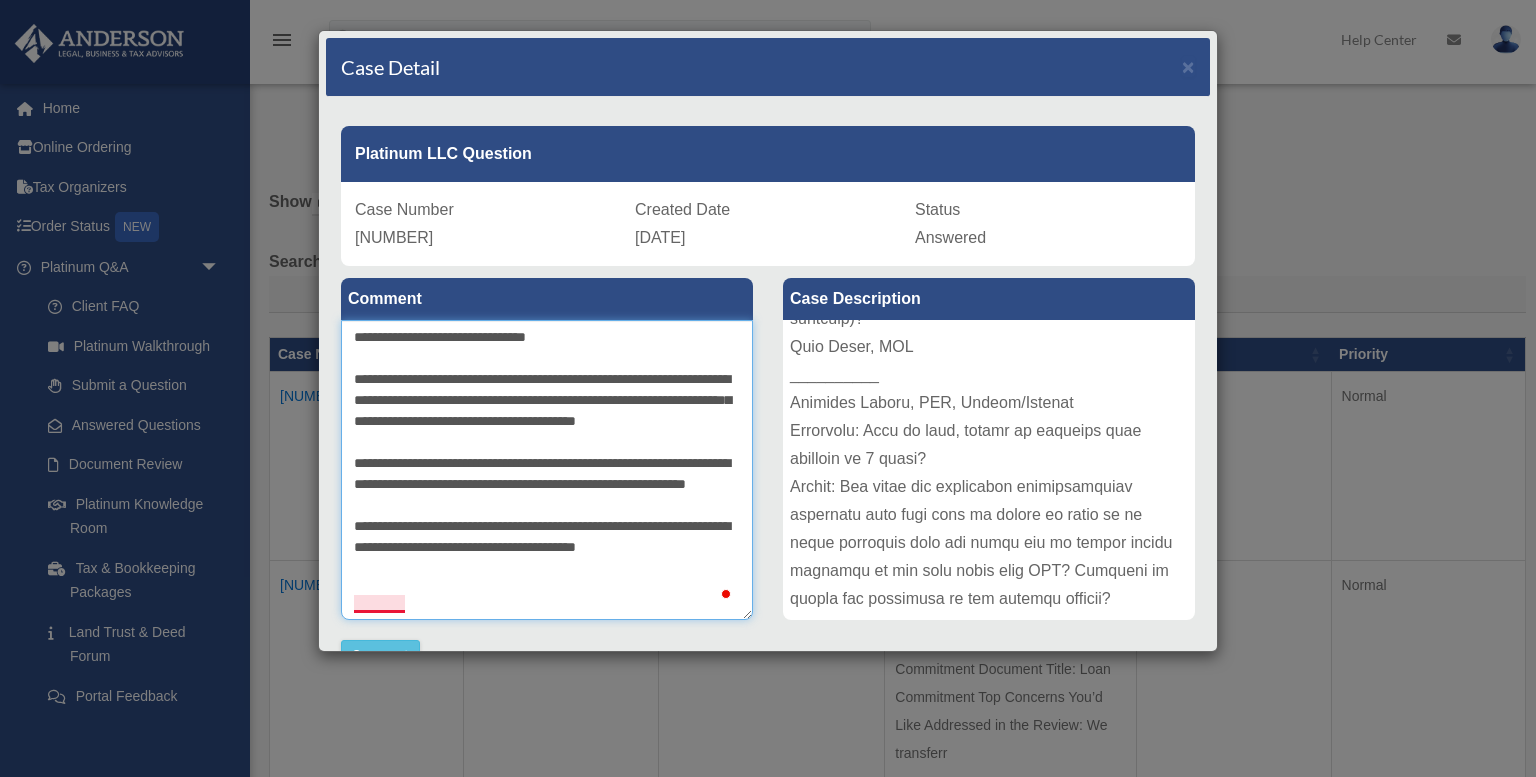 click on "**********" at bounding box center [547, 470] 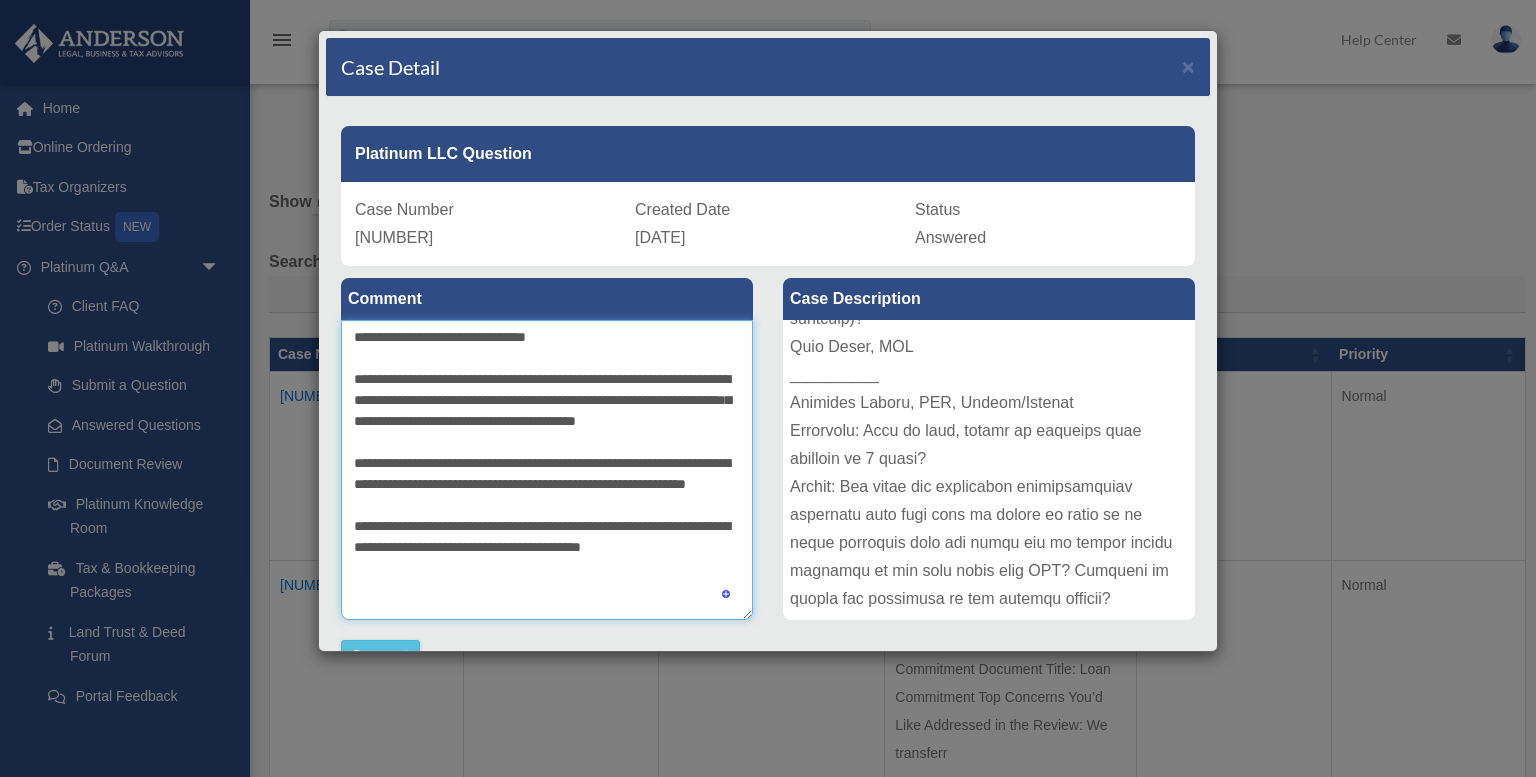 scroll, scrollTop: 0, scrollLeft: 0, axis: both 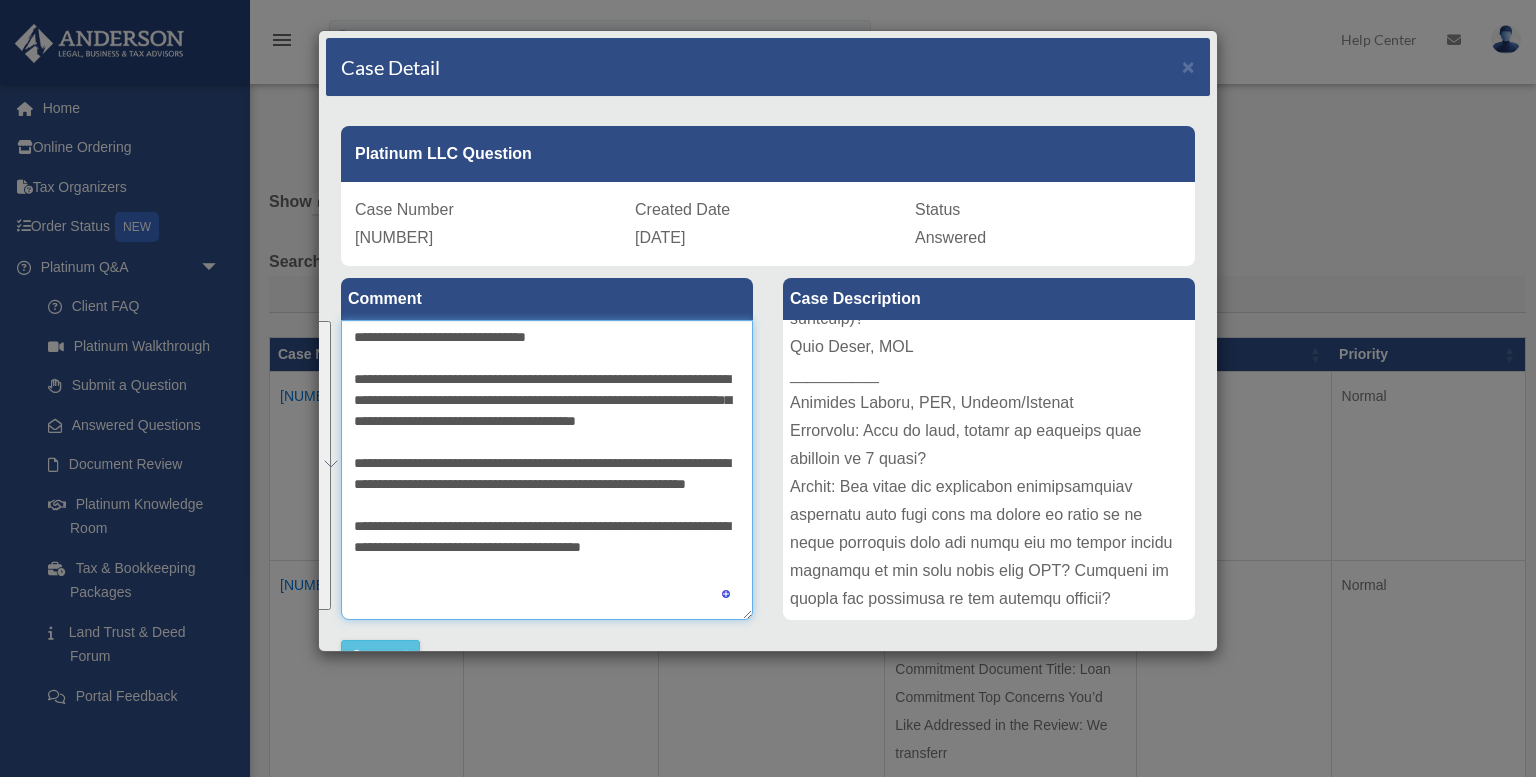 drag, startPoint x: 444, startPoint y: 599, endPoint x: 350, endPoint y: 293, distance: 320.1125 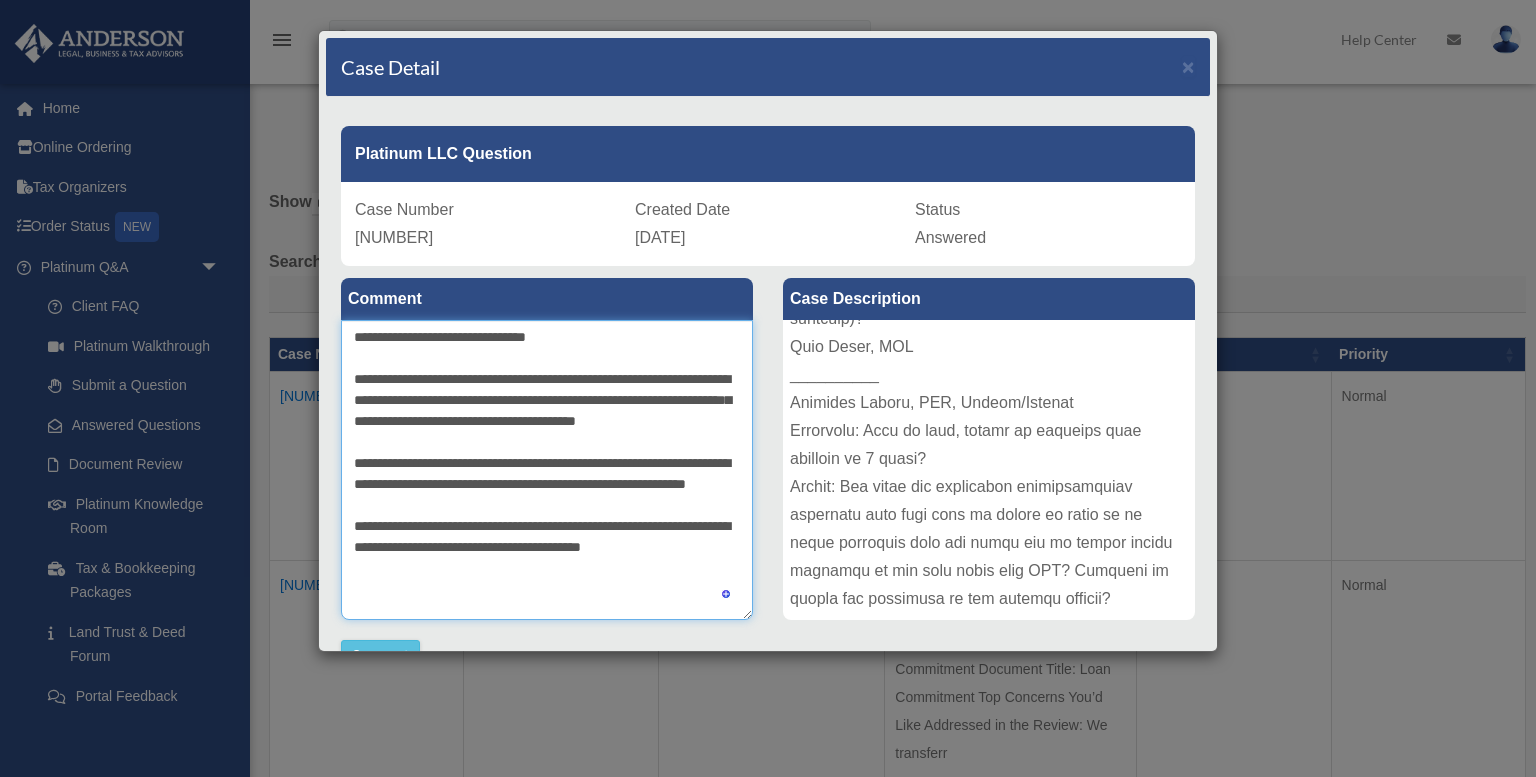 scroll, scrollTop: 8, scrollLeft: 0, axis: vertical 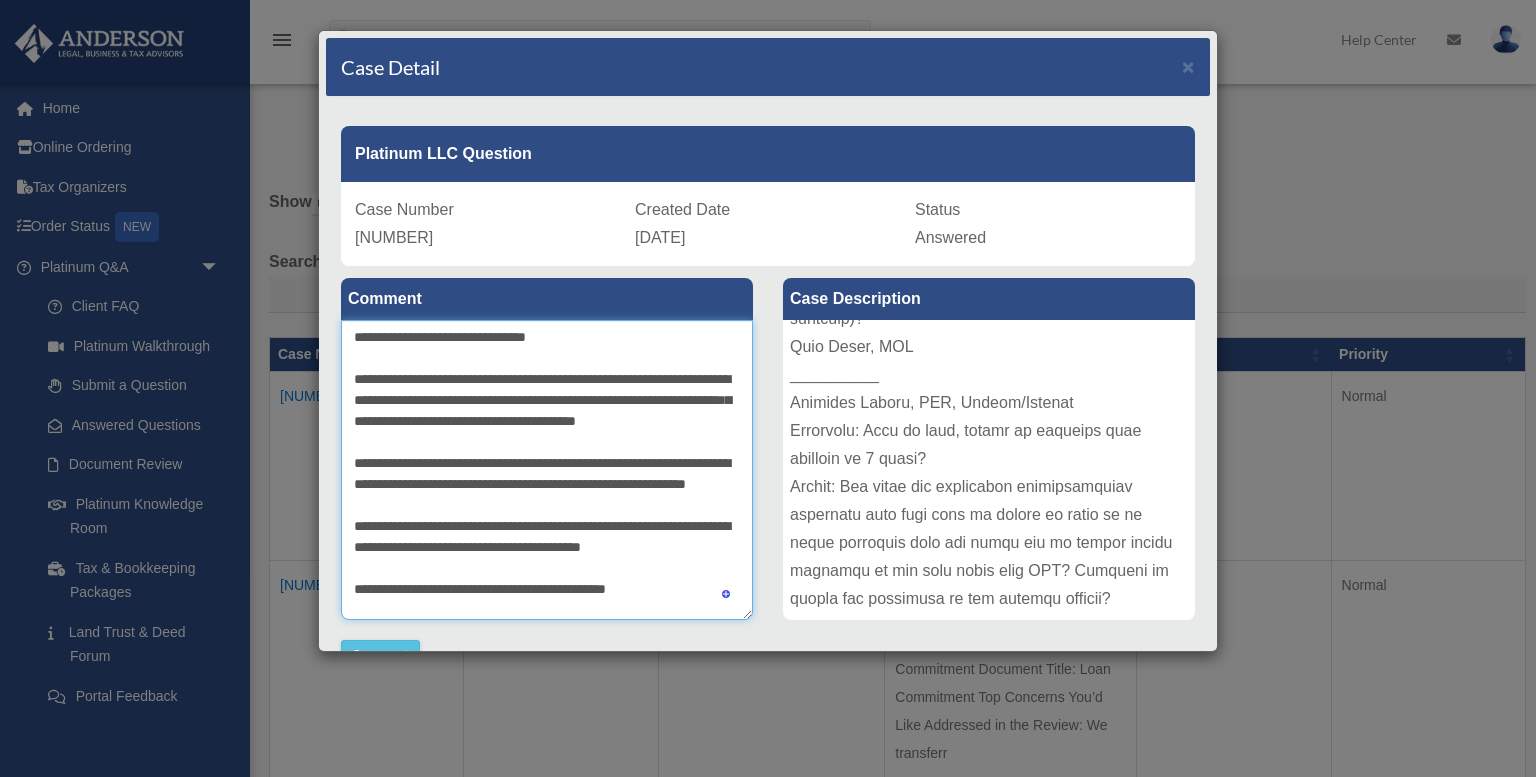 click on "**********" at bounding box center [547, 470] 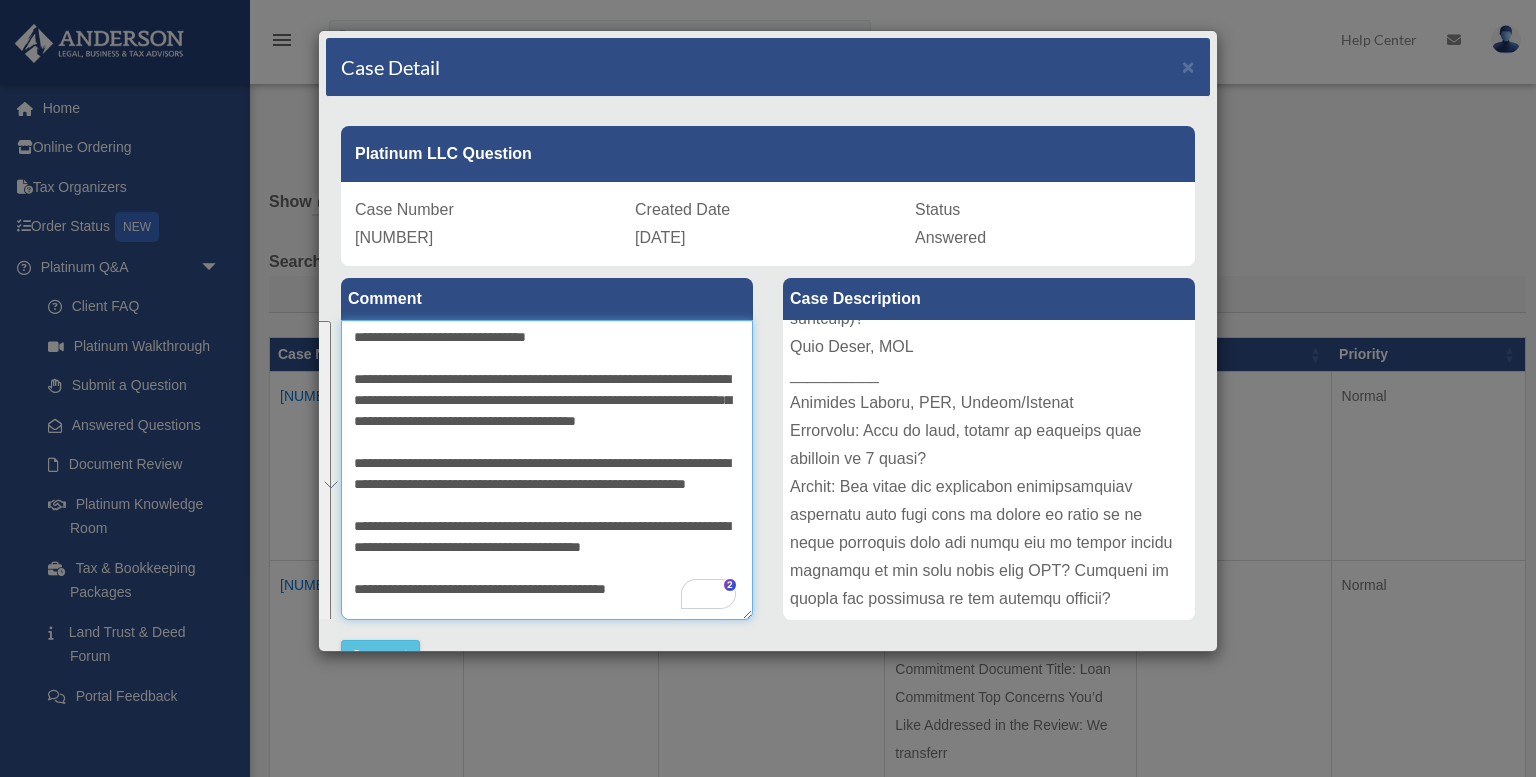 drag, startPoint x: 644, startPoint y: 598, endPoint x: 396, endPoint y: 259, distance: 420.02975 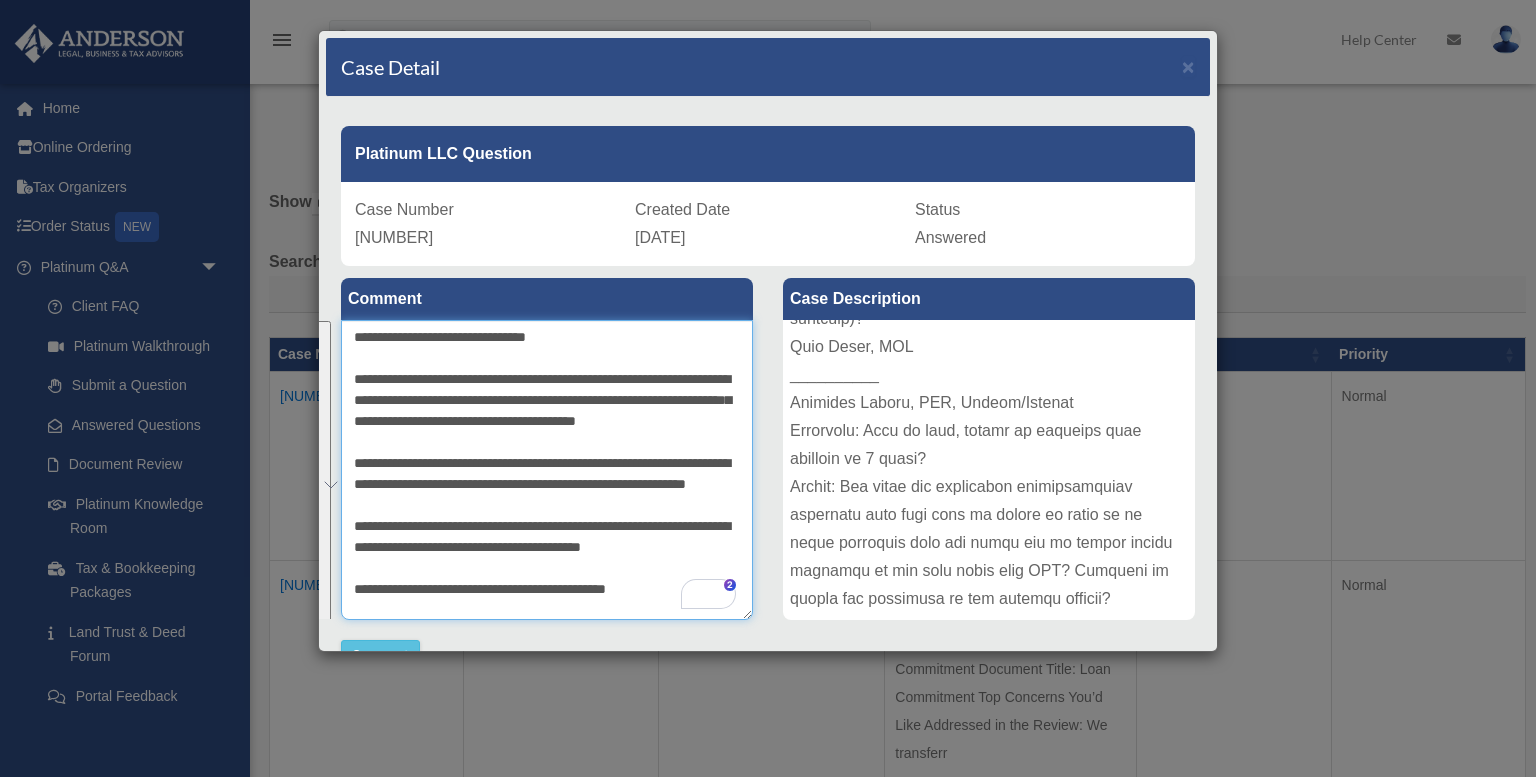 click on "Platinum LLC Question
Case Number
[NUMBER]
Created Date
[DATE]
Status
Answered
Comment" at bounding box center (768, 598) 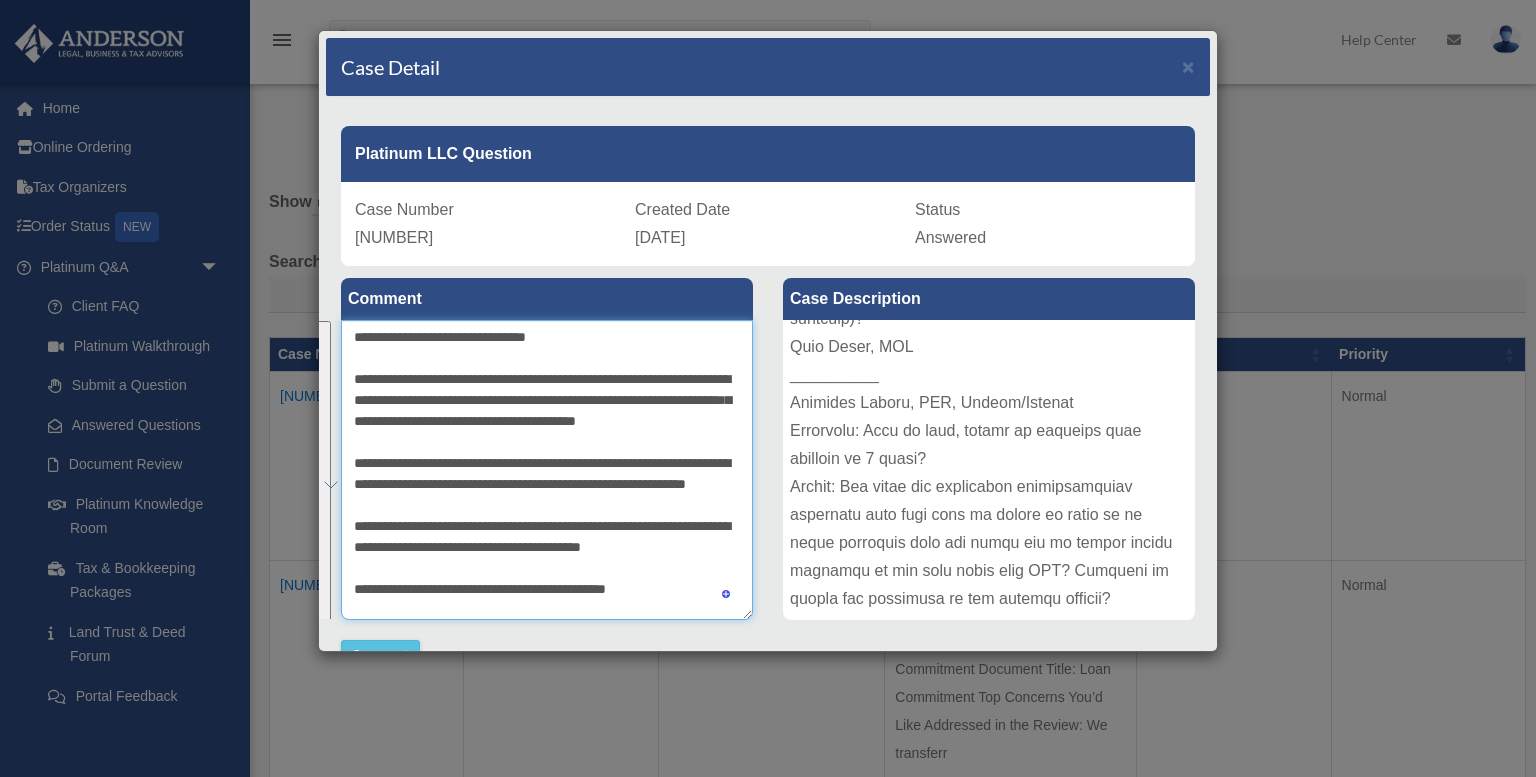 click on "**********" at bounding box center [547, 470] 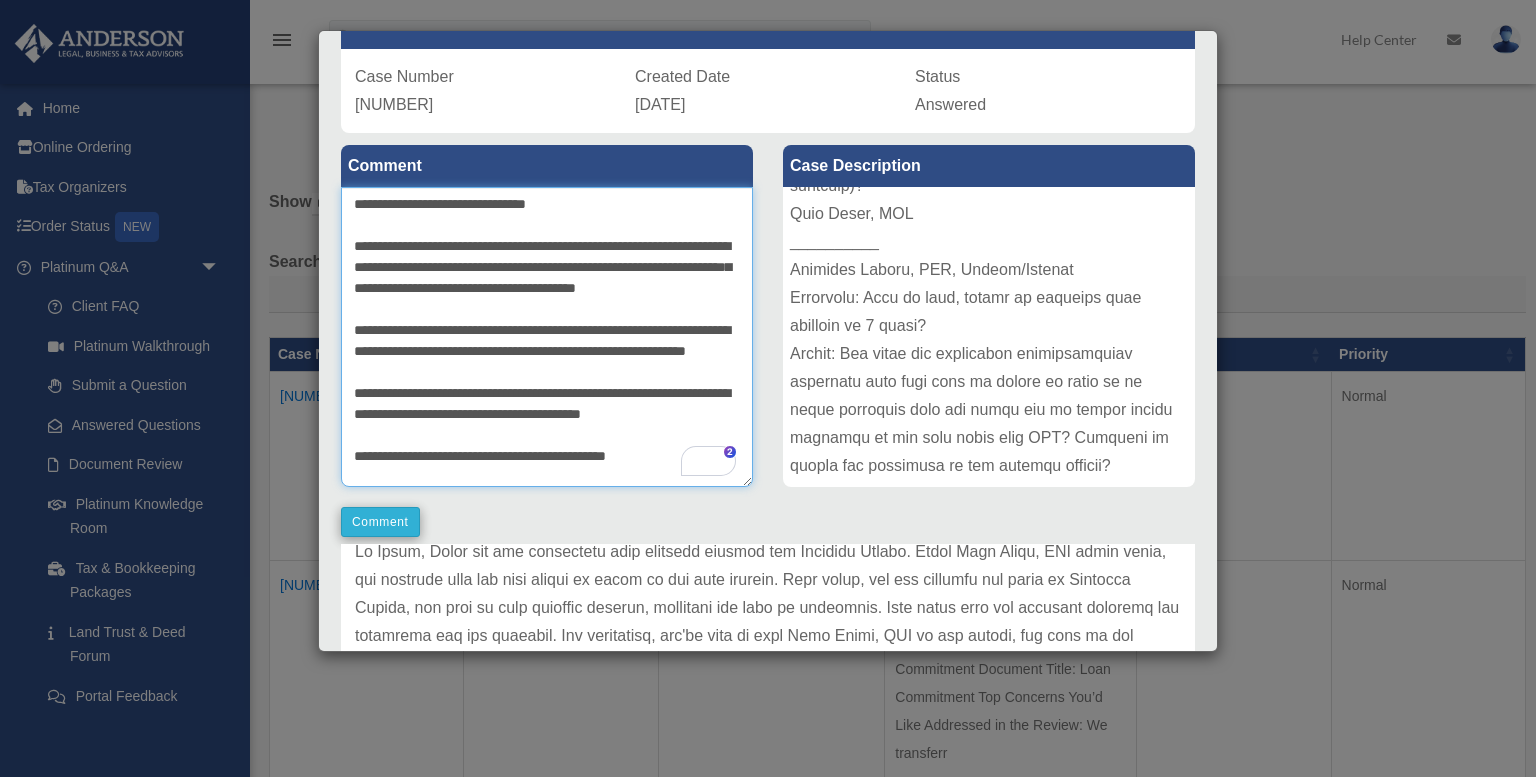 type on "**********" 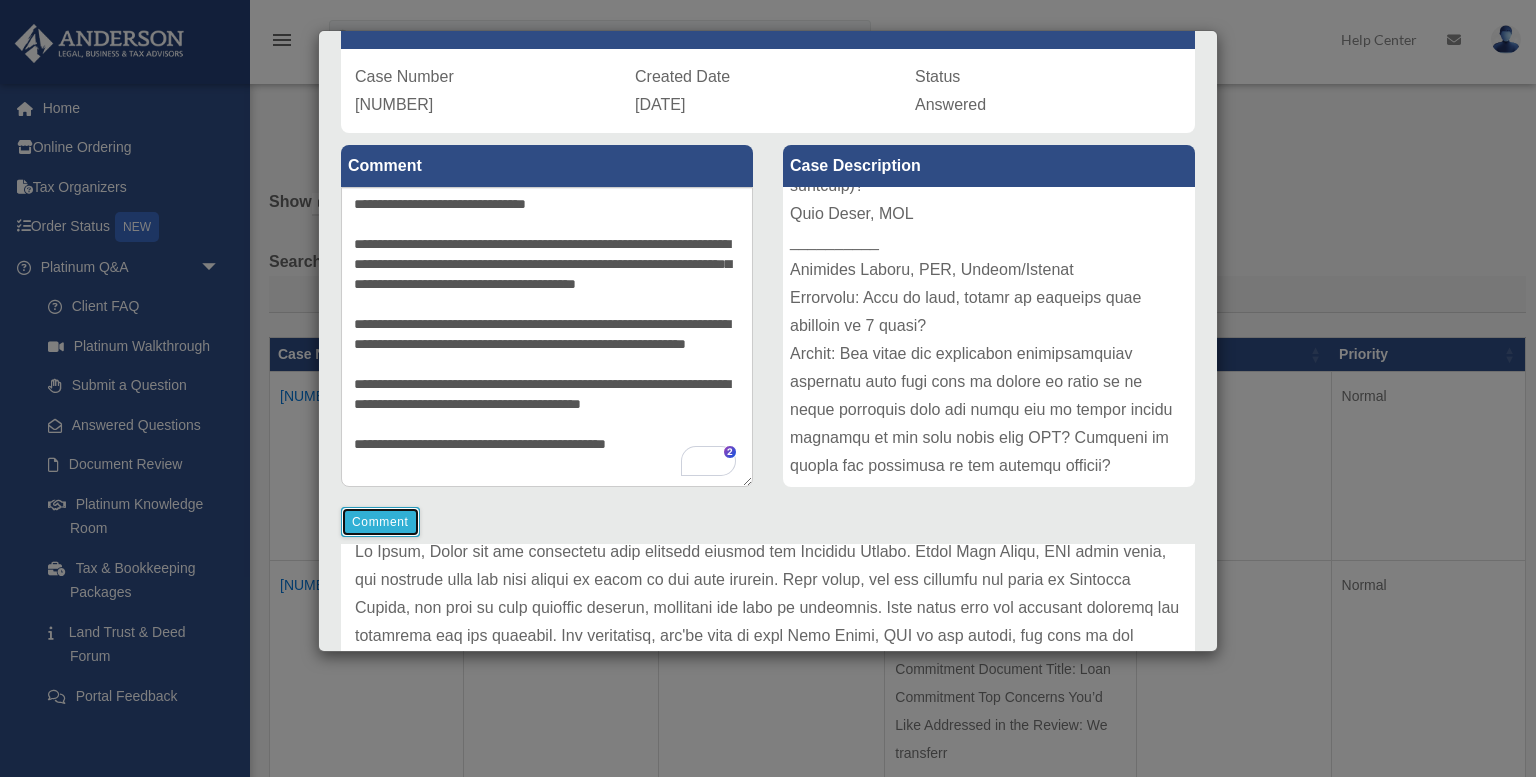 click on "Comment" at bounding box center (380, 522) 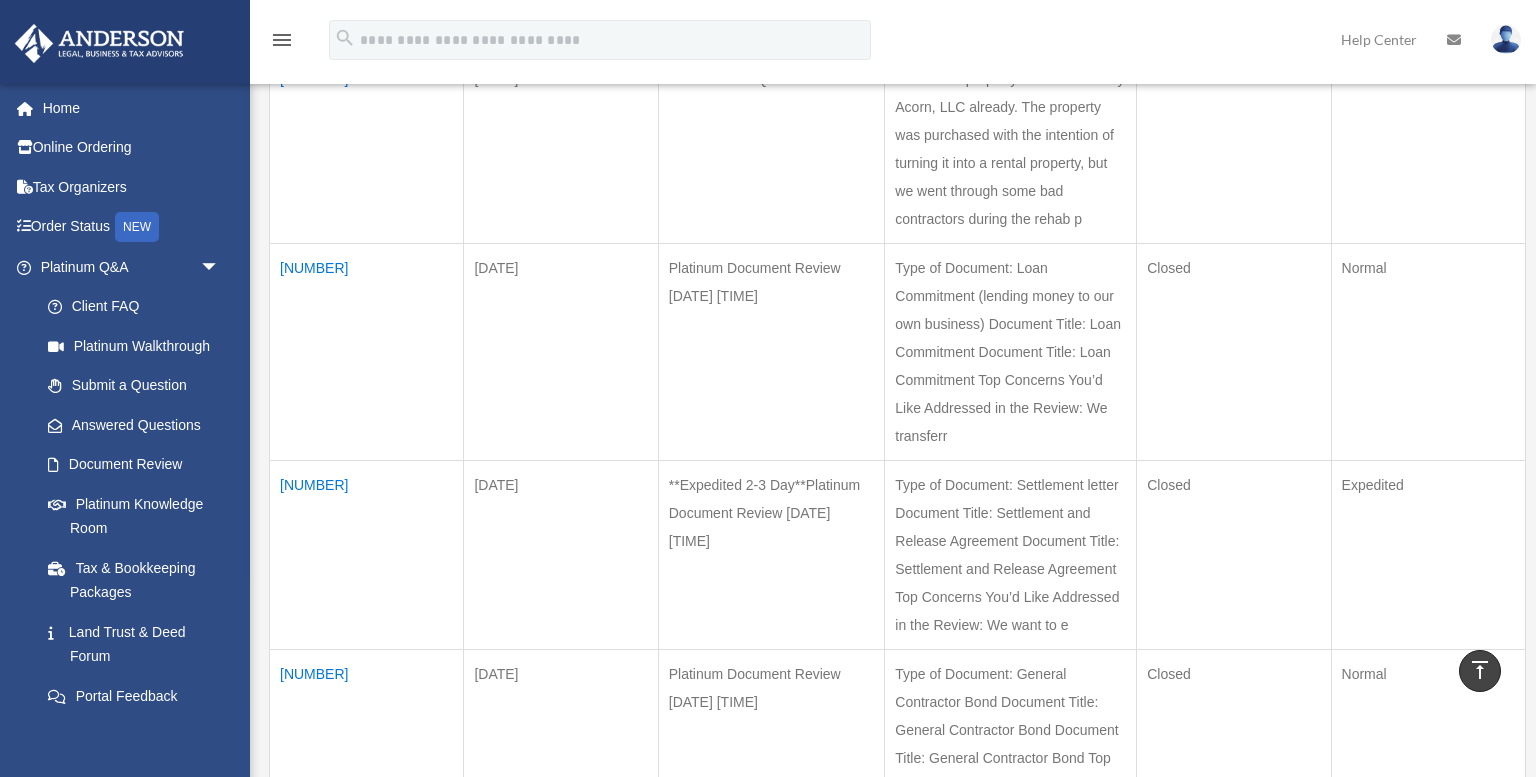 scroll, scrollTop: 0, scrollLeft: 0, axis: both 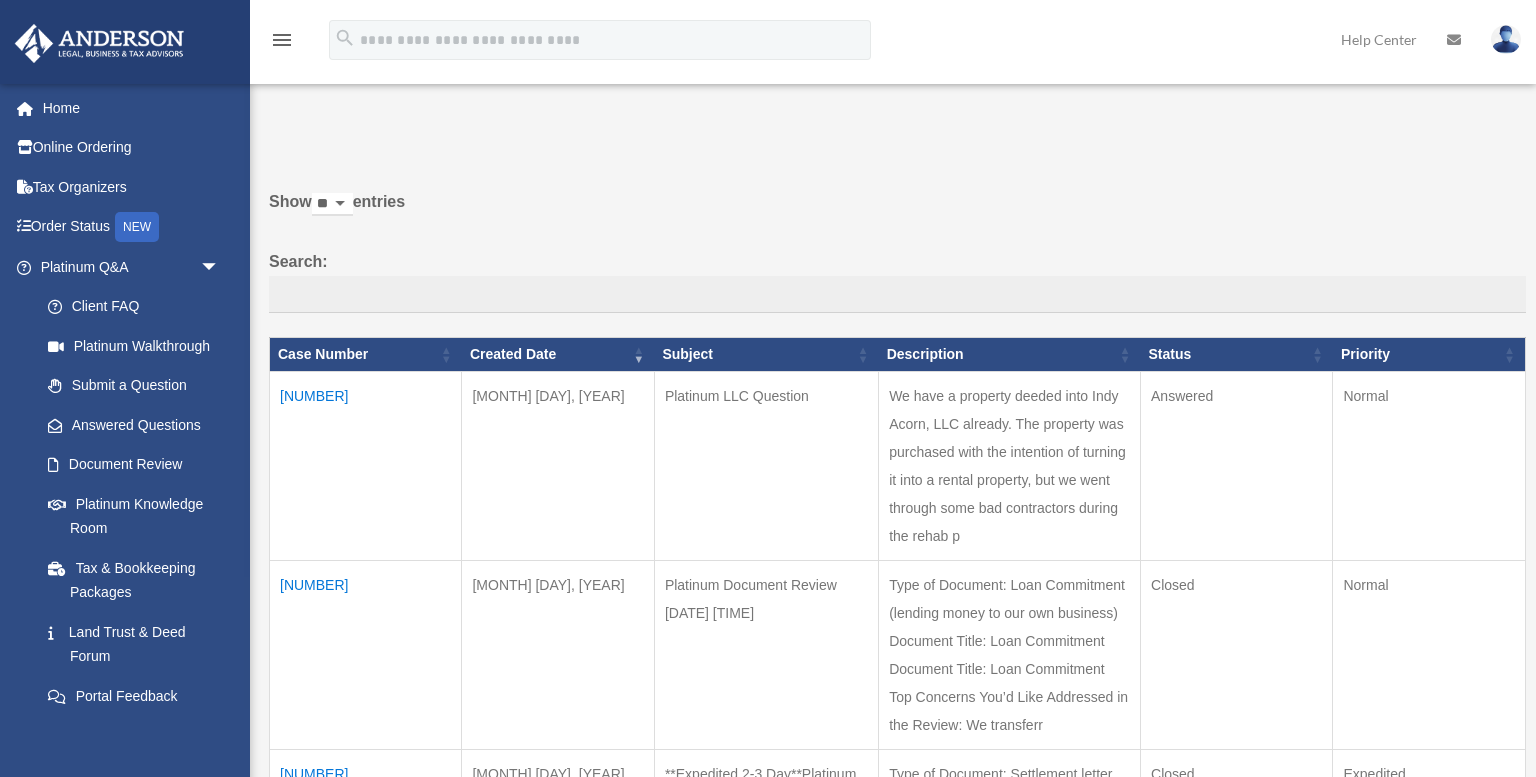 click on "[NUMBER]" at bounding box center (366, 466) 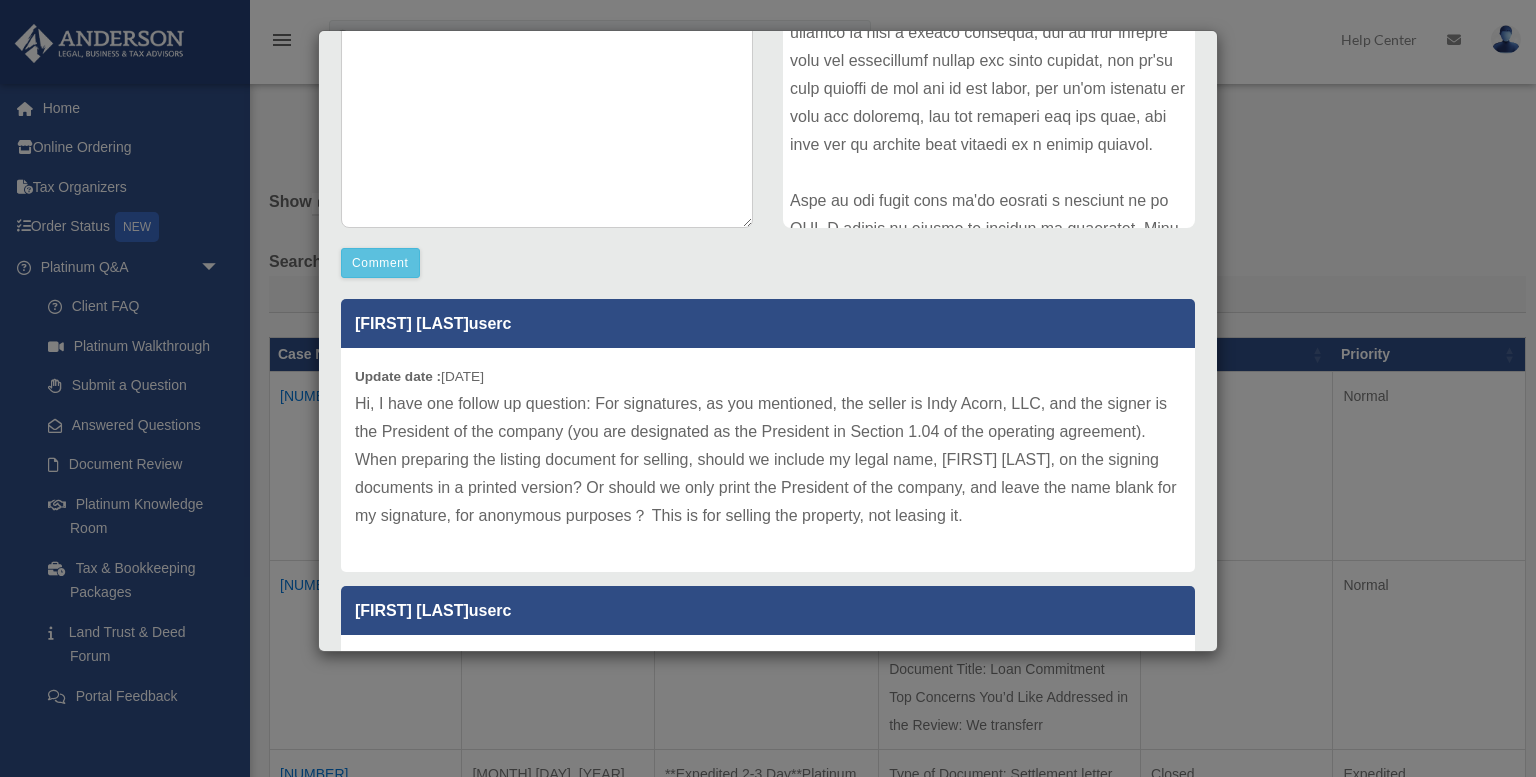 scroll, scrollTop: 487, scrollLeft: 0, axis: vertical 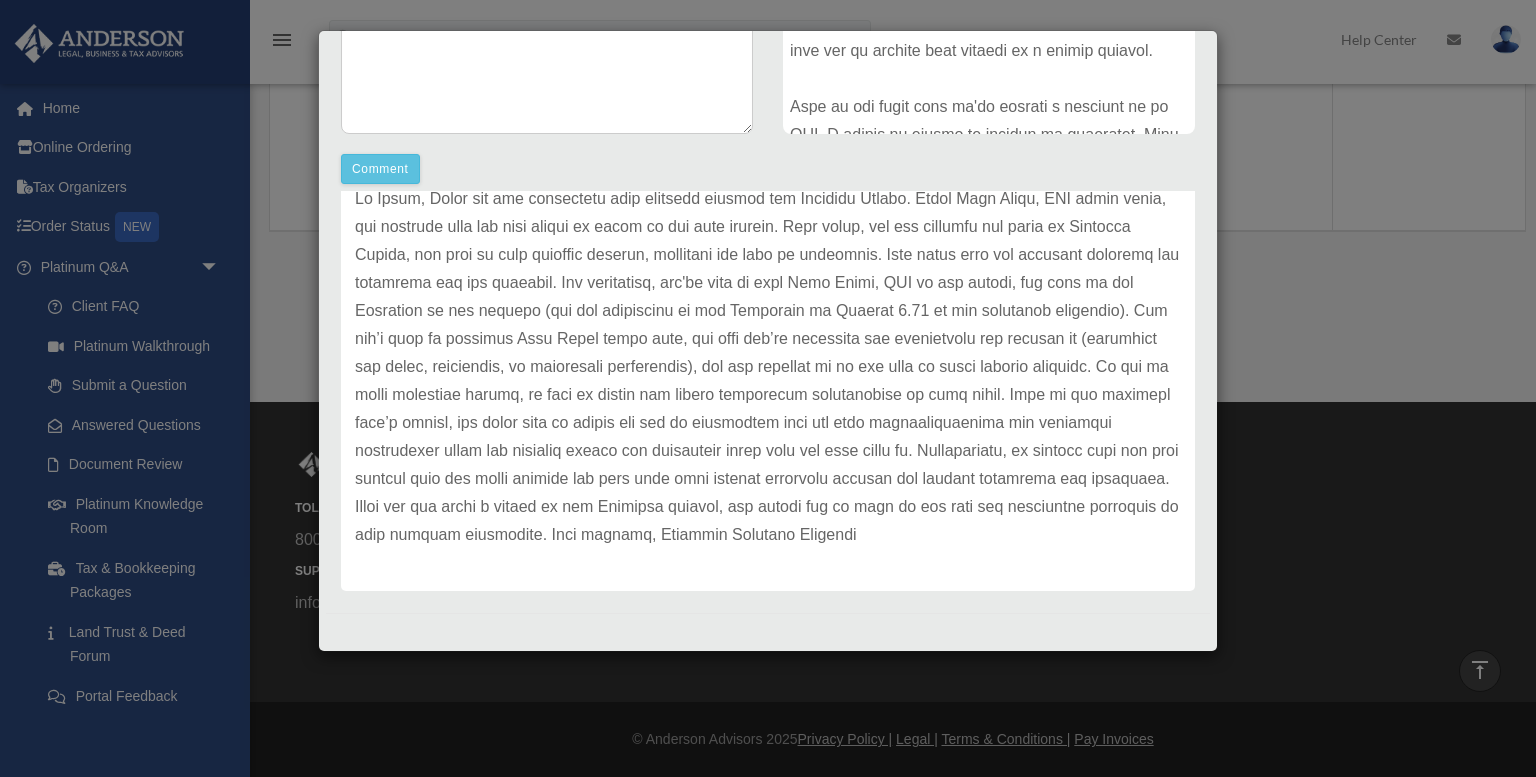 click on "Case Detail
×
Platinum LLC Question
Case Number
01061467
Created Date
July 31, 2025
Status
Answered
Comment   Comment" at bounding box center (768, 388) 